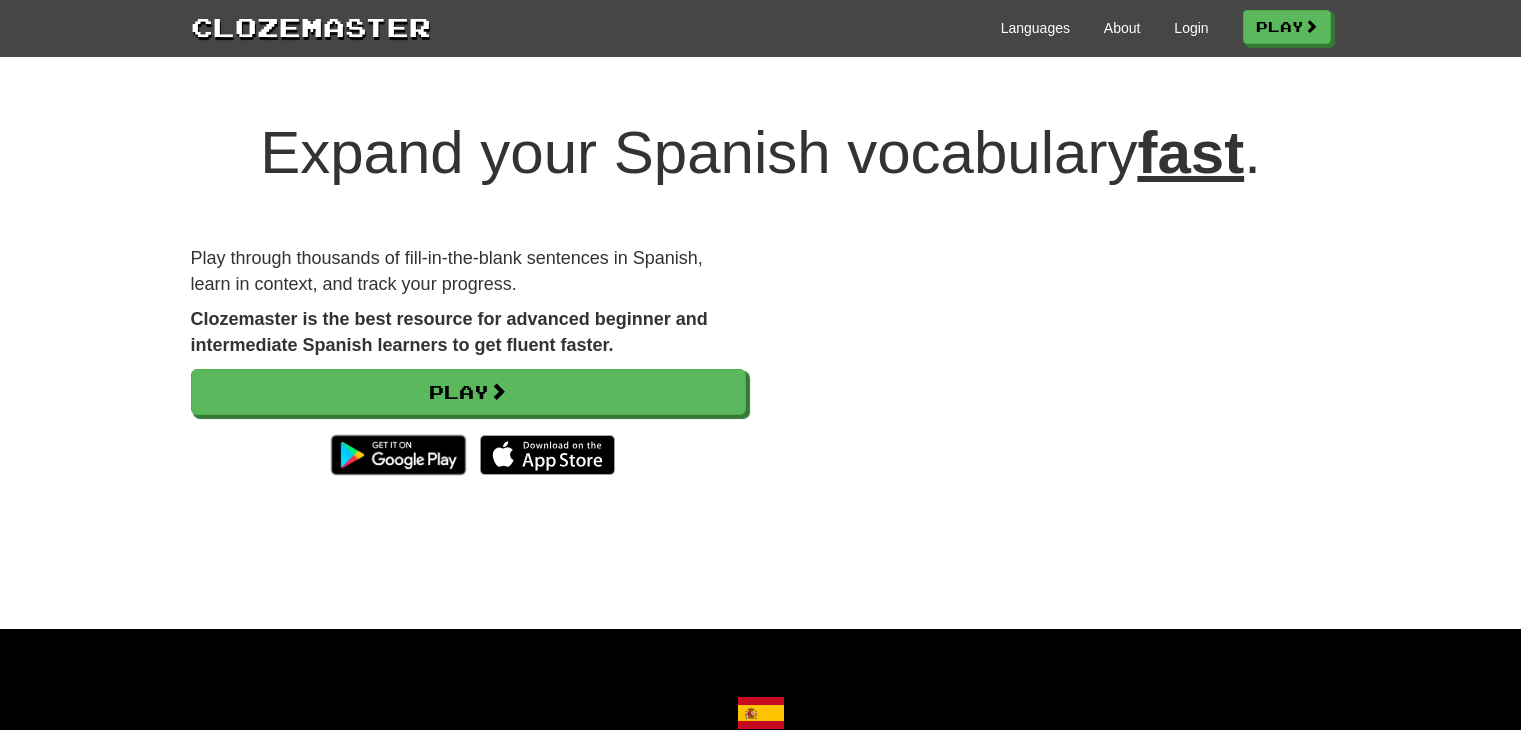 scroll, scrollTop: 0, scrollLeft: 0, axis: both 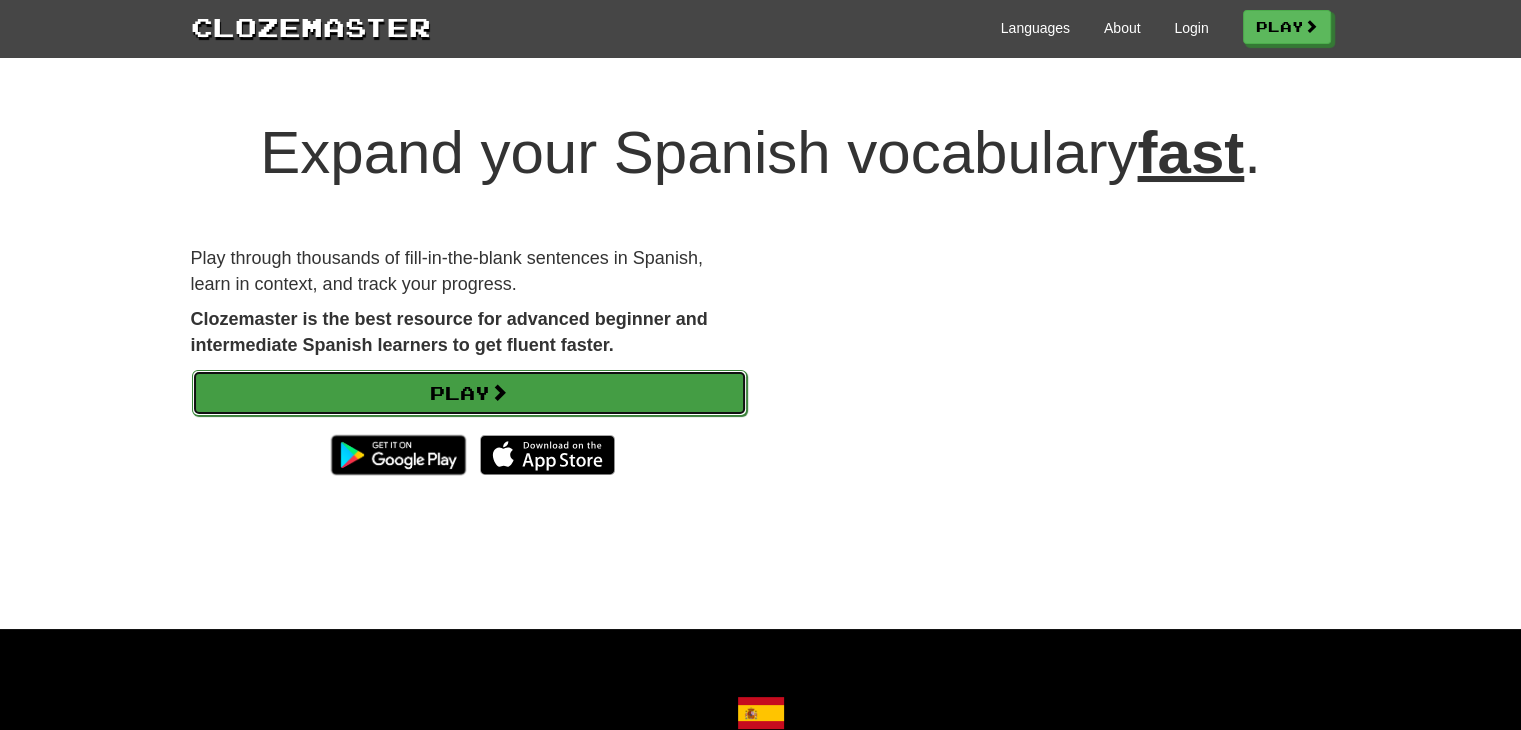click on "Play" at bounding box center [469, 393] 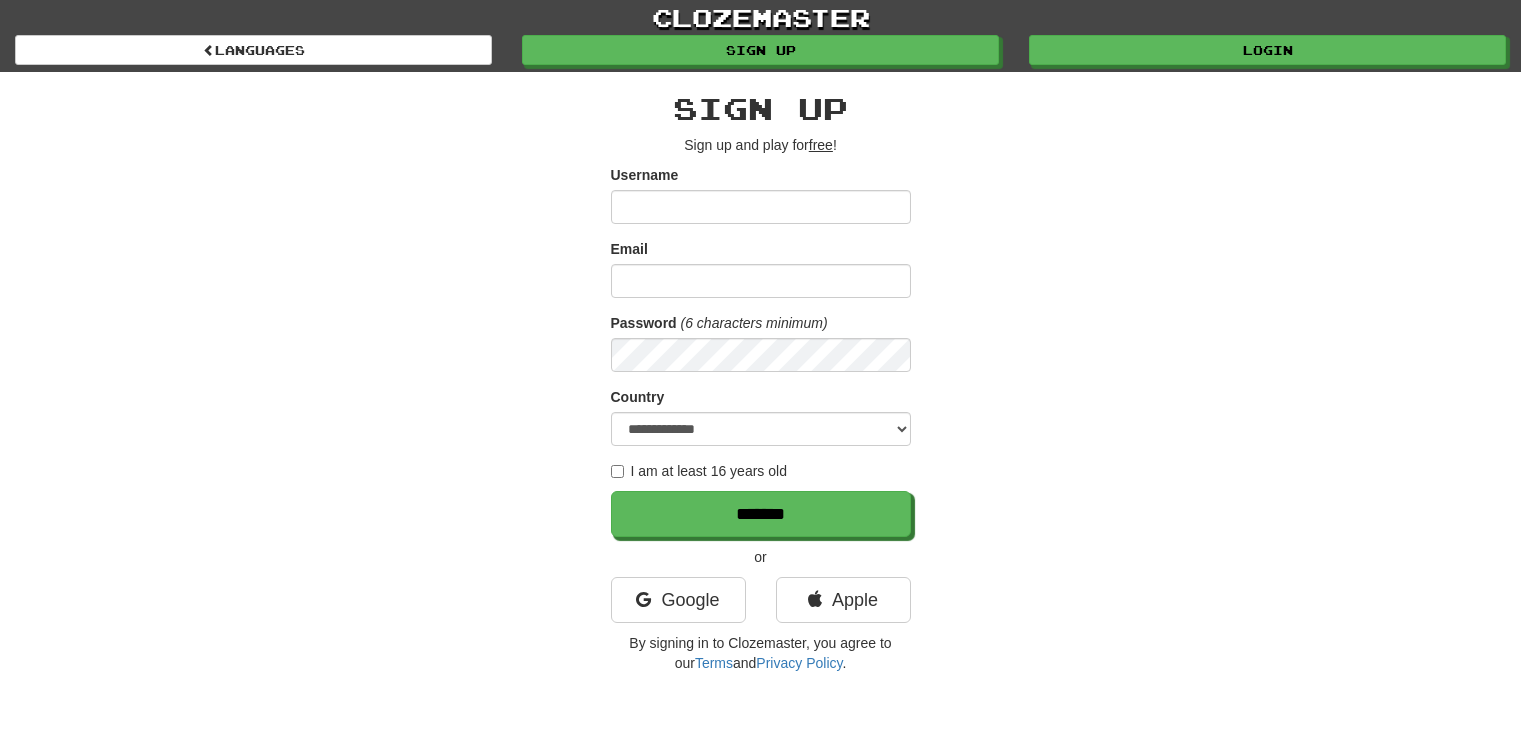 scroll, scrollTop: 0, scrollLeft: 0, axis: both 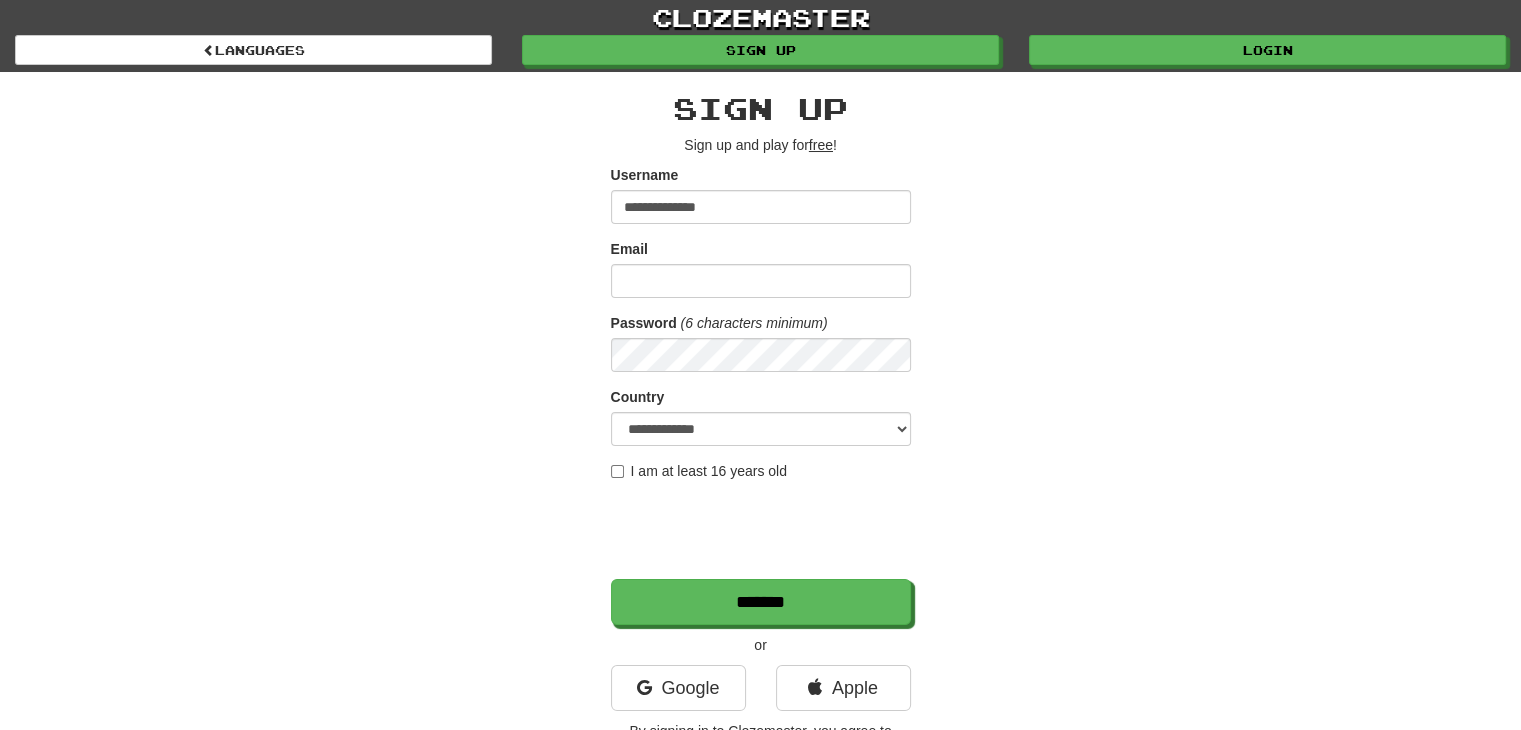 type on "**********" 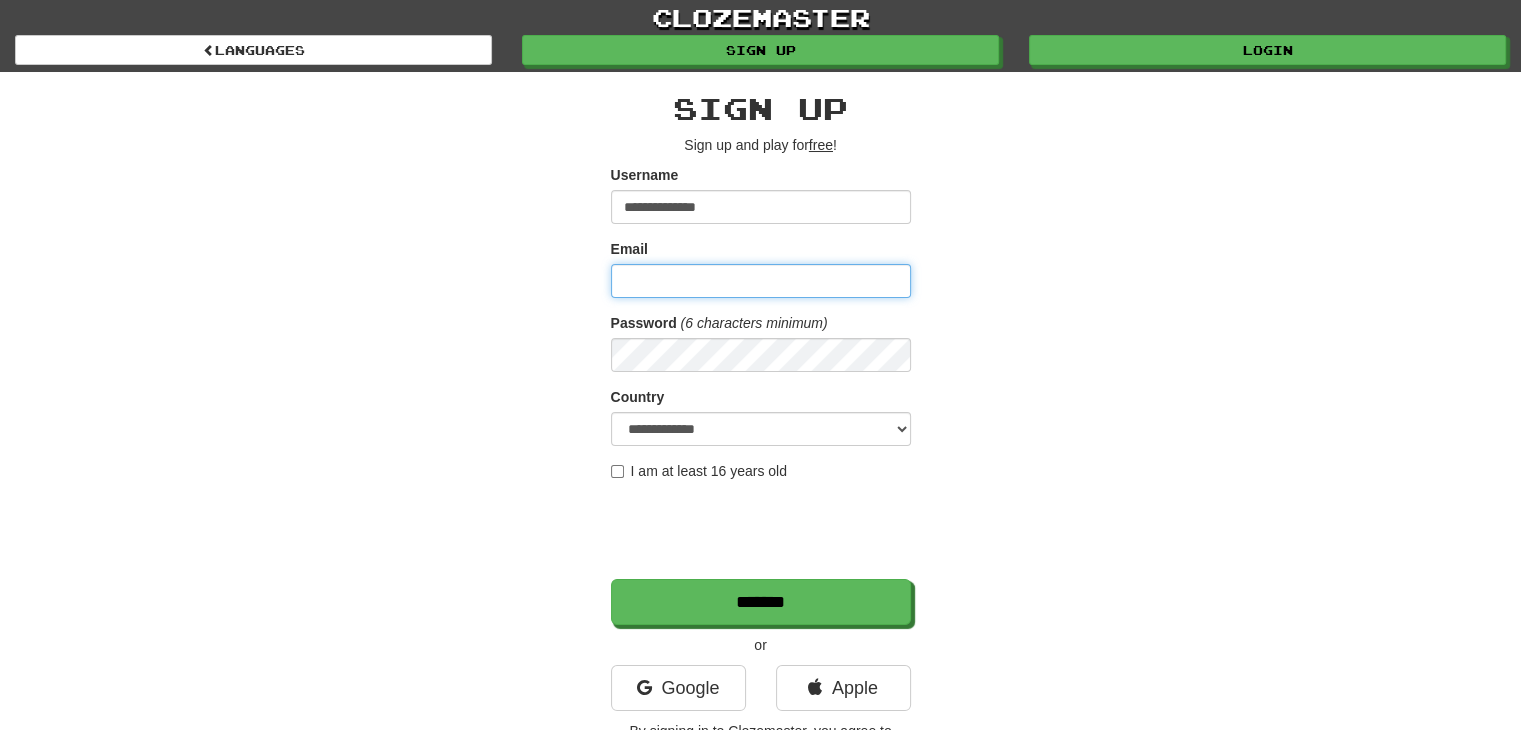 click on "Email" at bounding box center (761, 281) 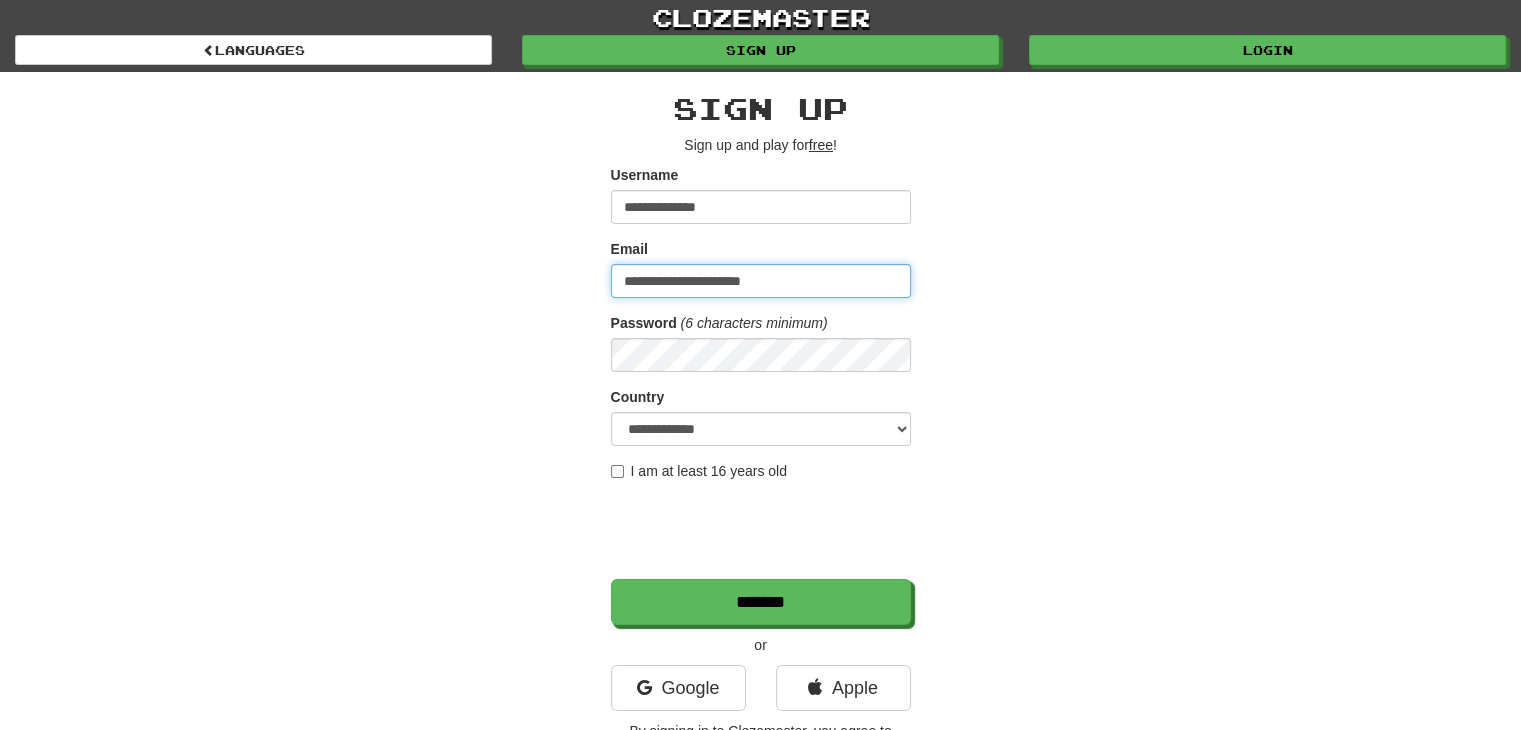 type on "**********" 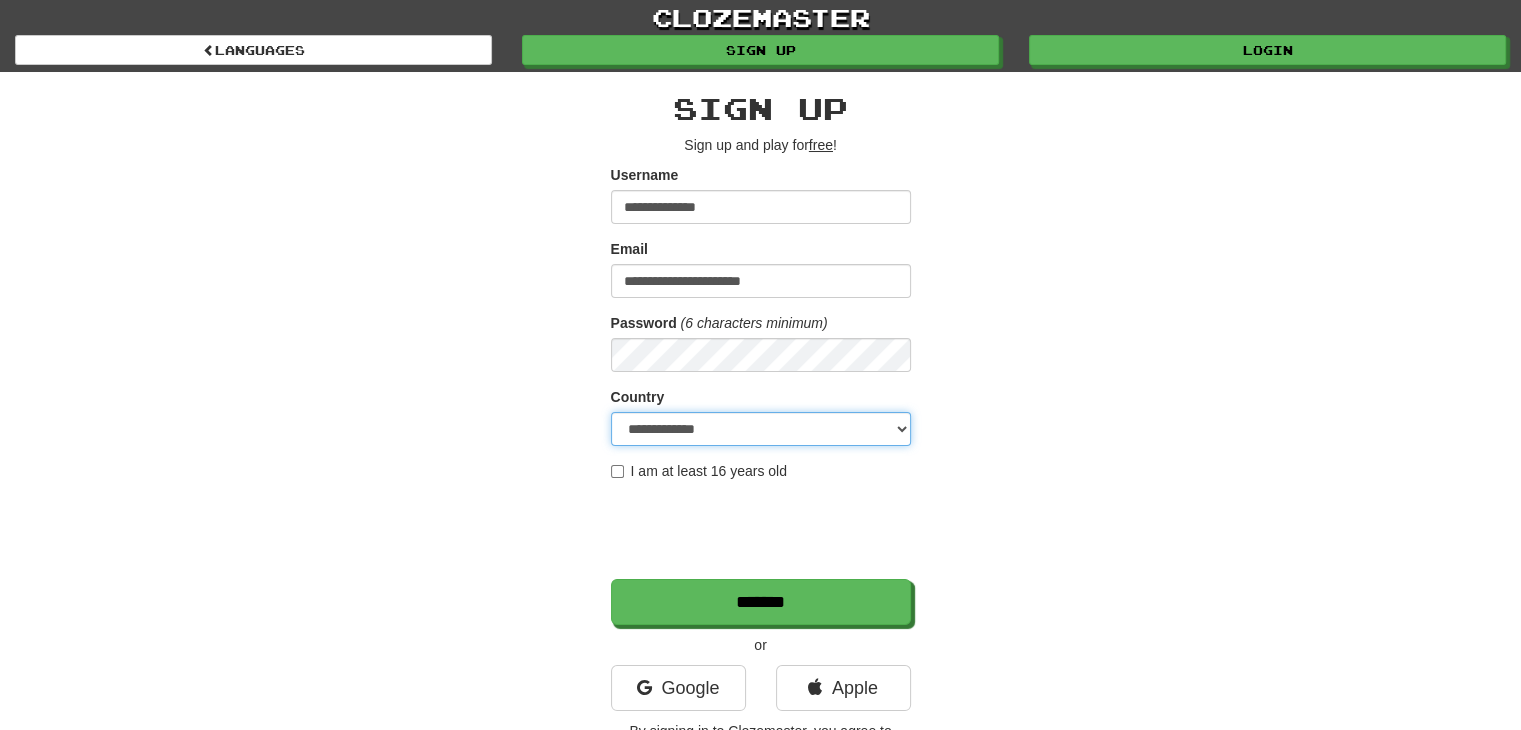 click on "**********" at bounding box center (761, 429) 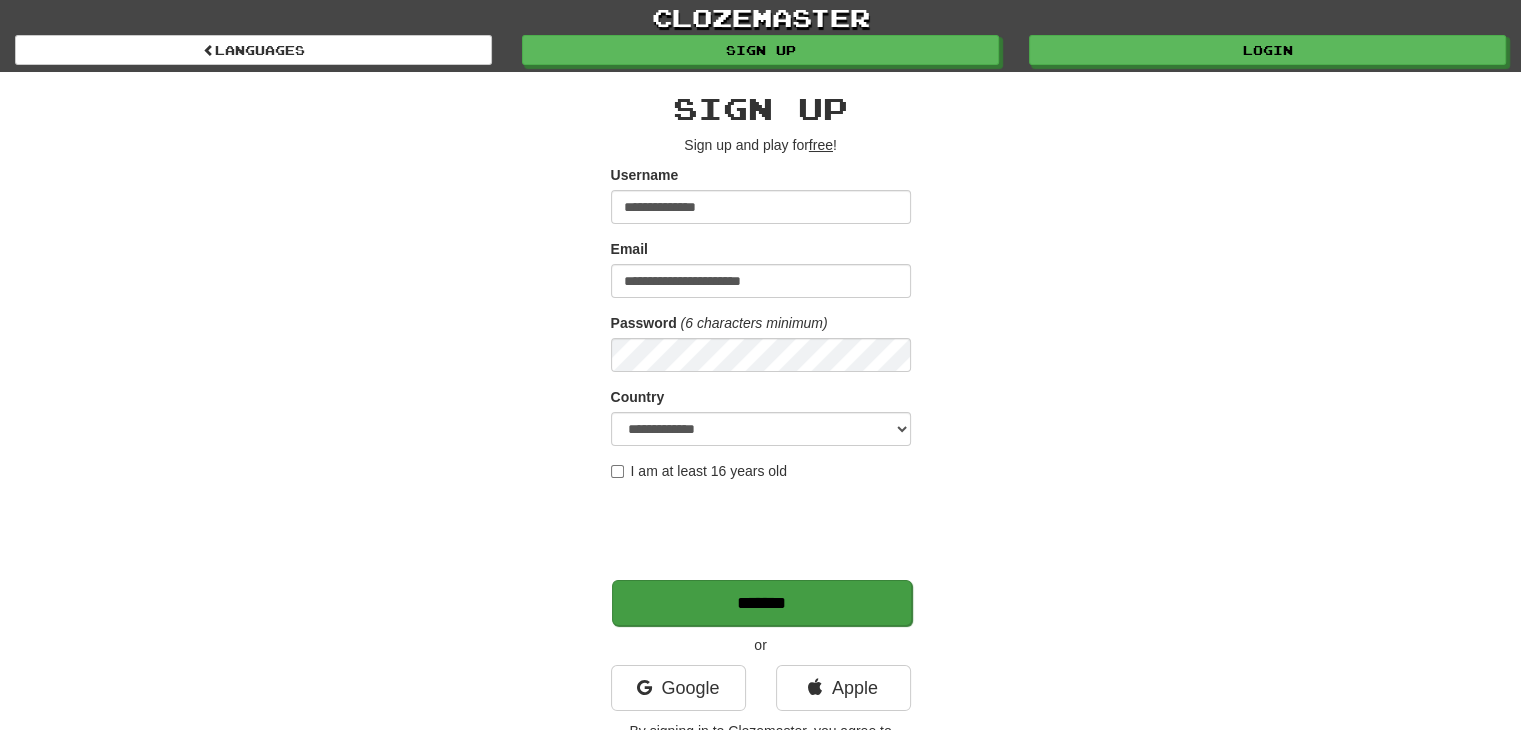 click on "*******" at bounding box center (762, 603) 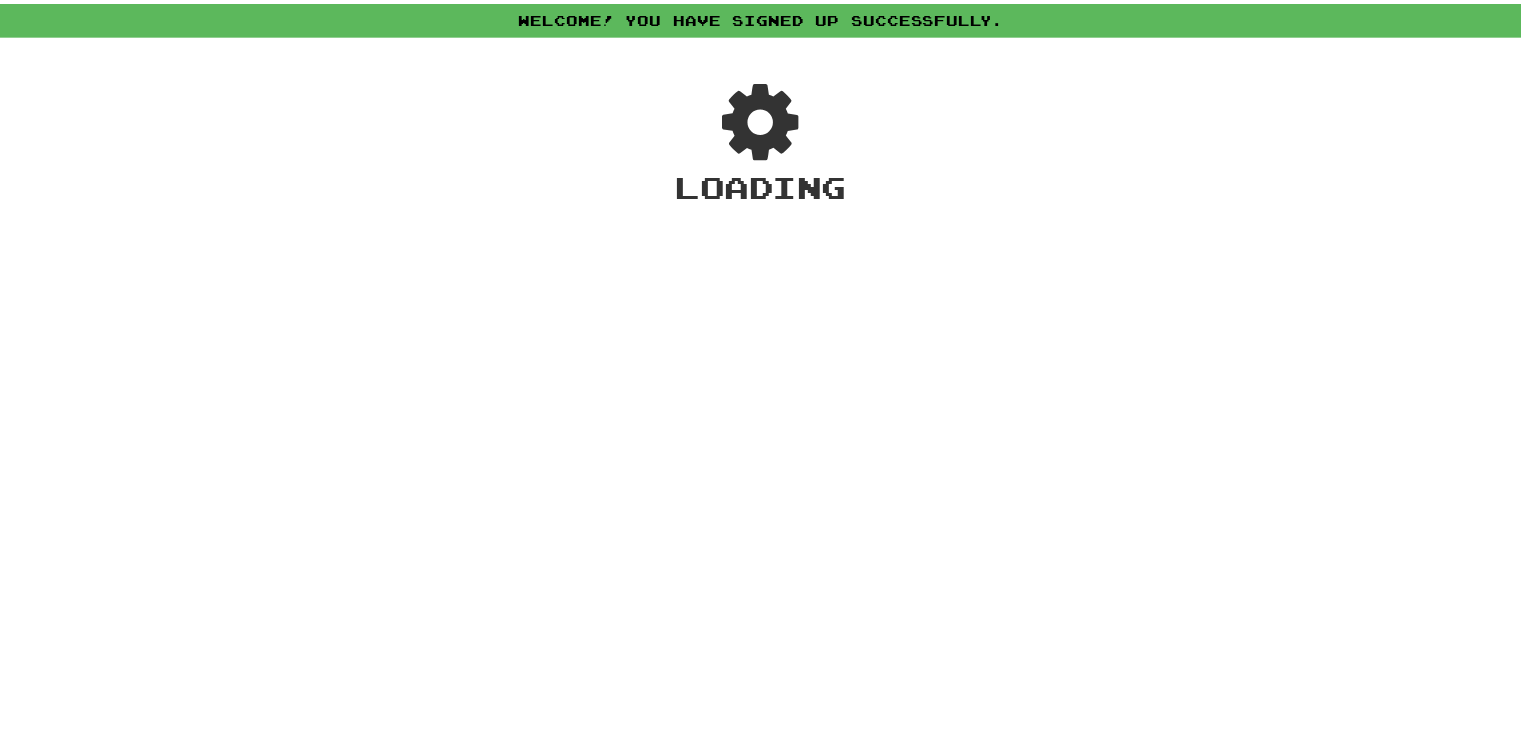 scroll, scrollTop: 0, scrollLeft: 0, axis: both 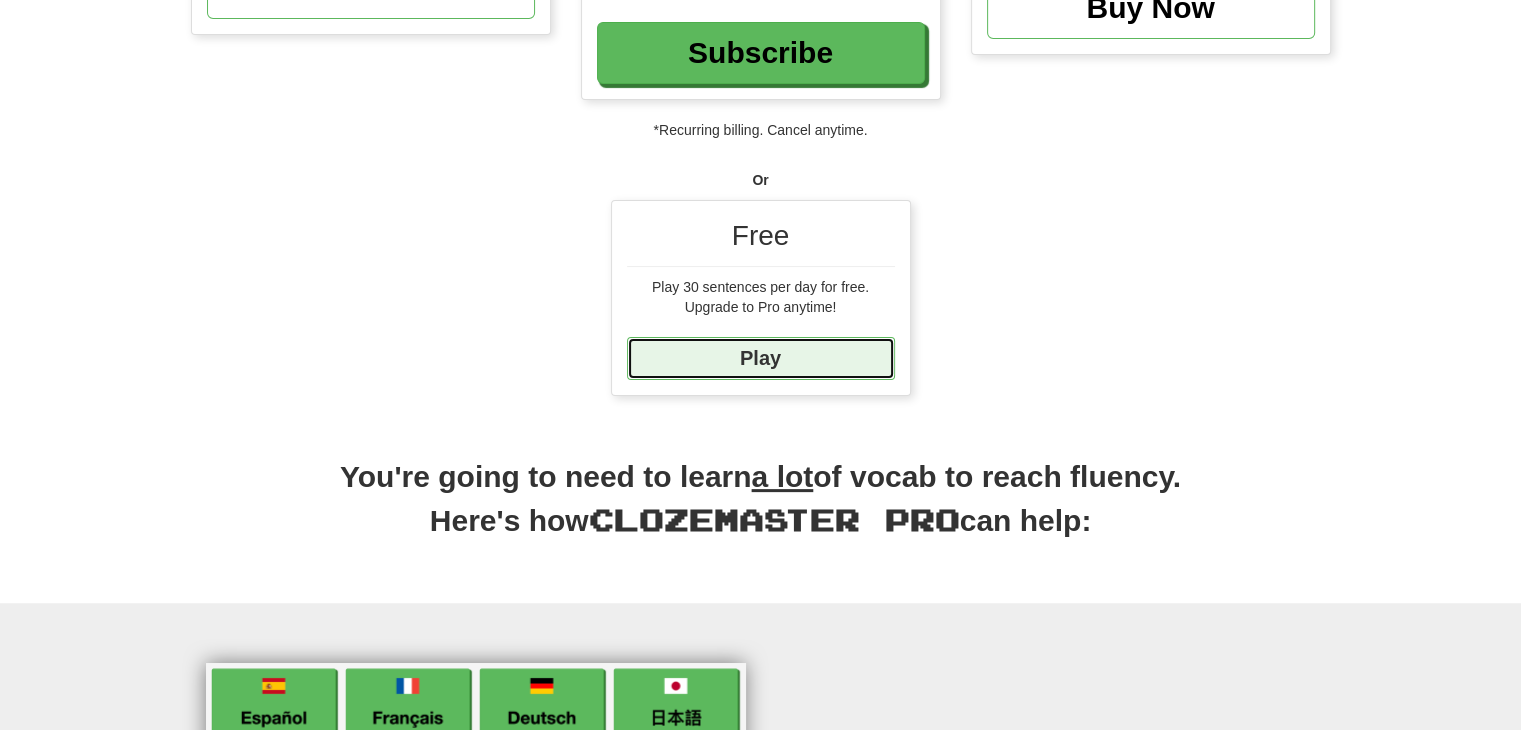click on "Play" at bounding box center (761, 358) 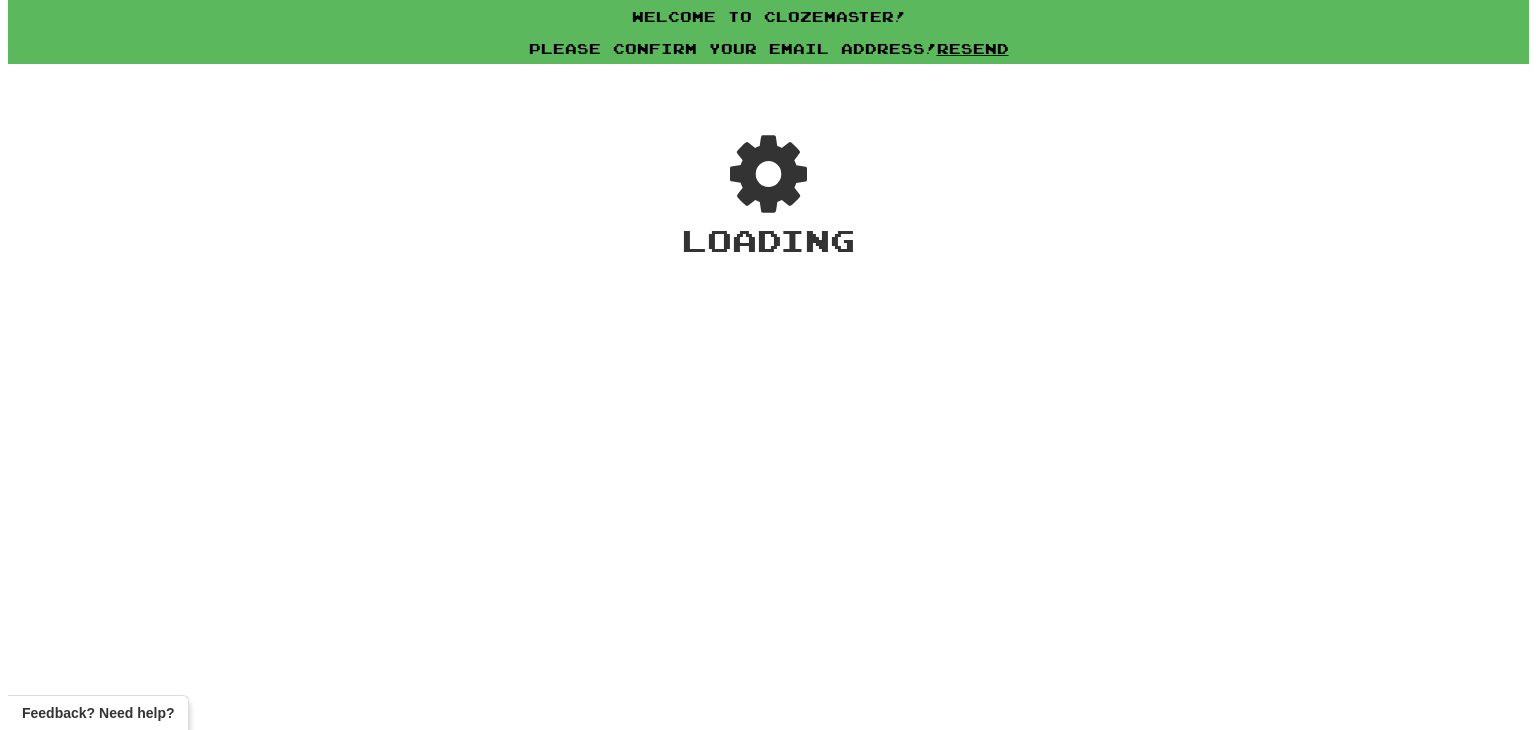 scroll, scrollTop: 0, scrollLeft: 0, axis: both 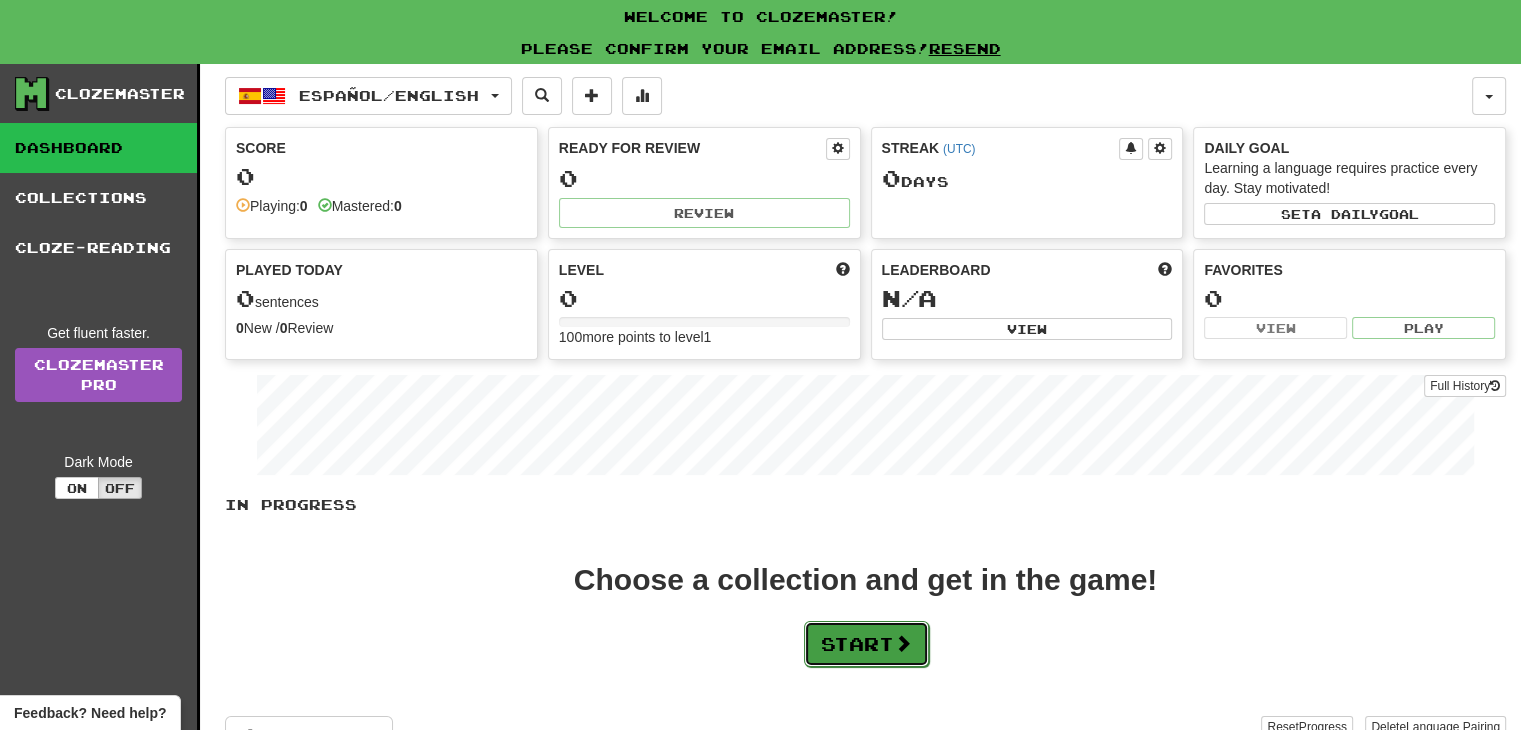 click on "Start" at bounding box center (866, 644) 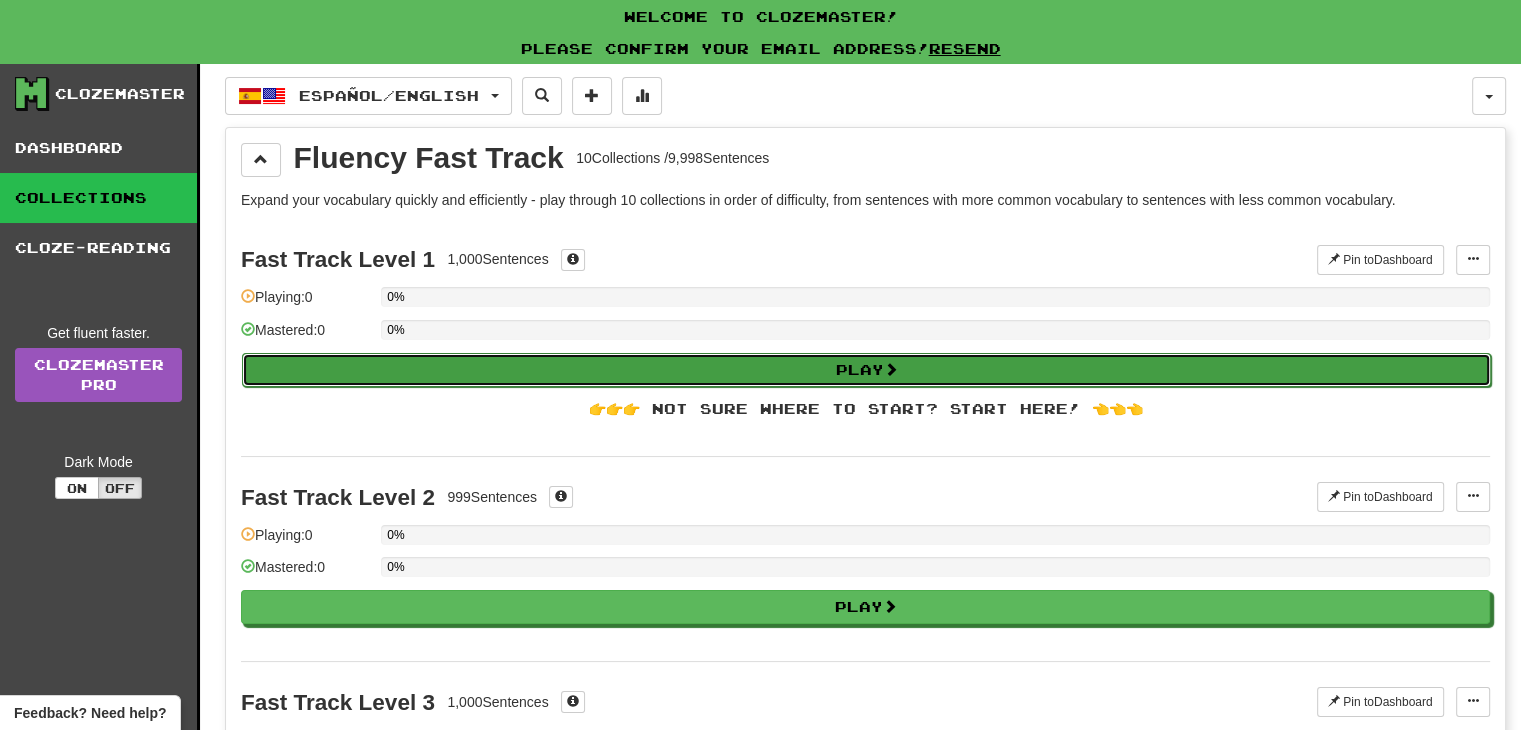 click on "Play" at bounding box center [866, 370] 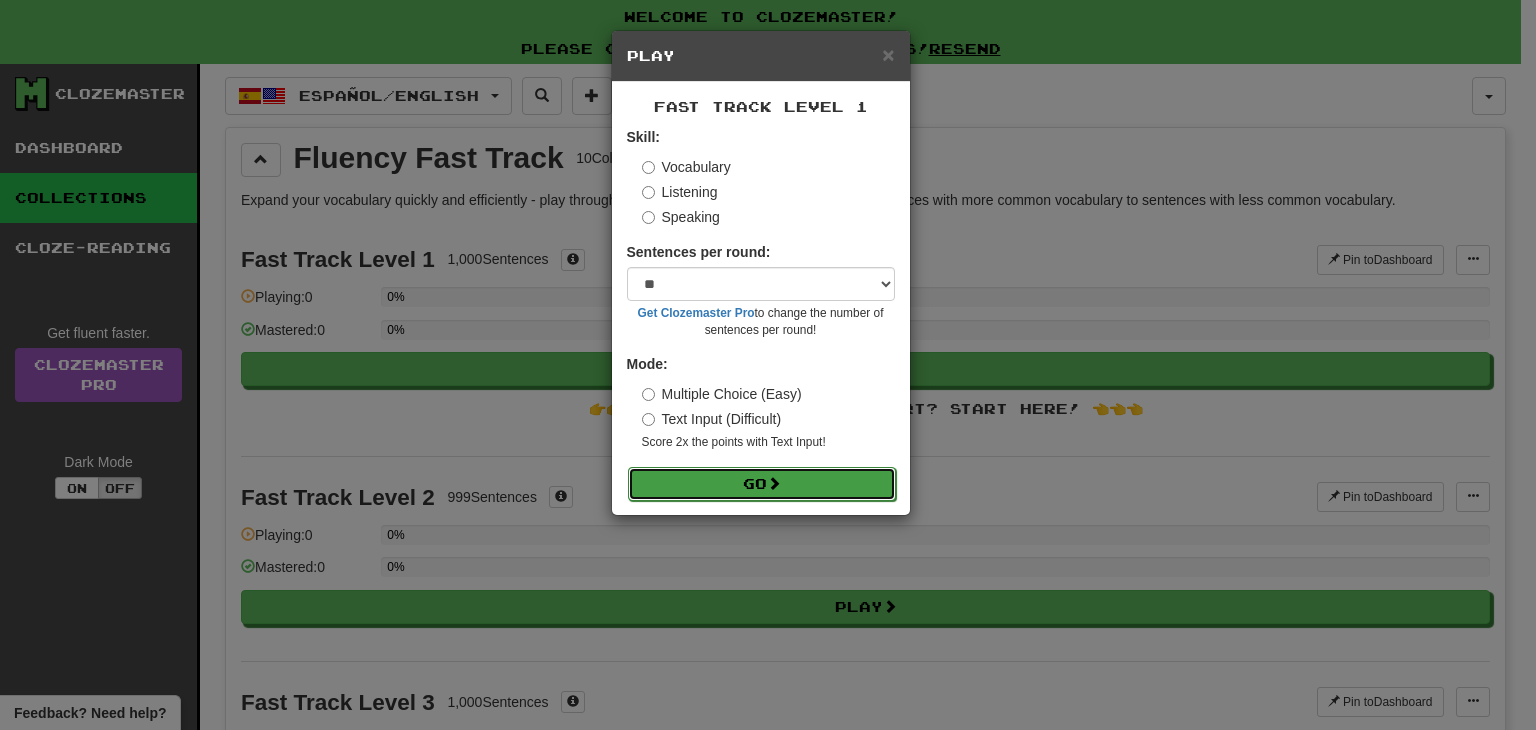 click on "Go" at bounding box center (762, 484) 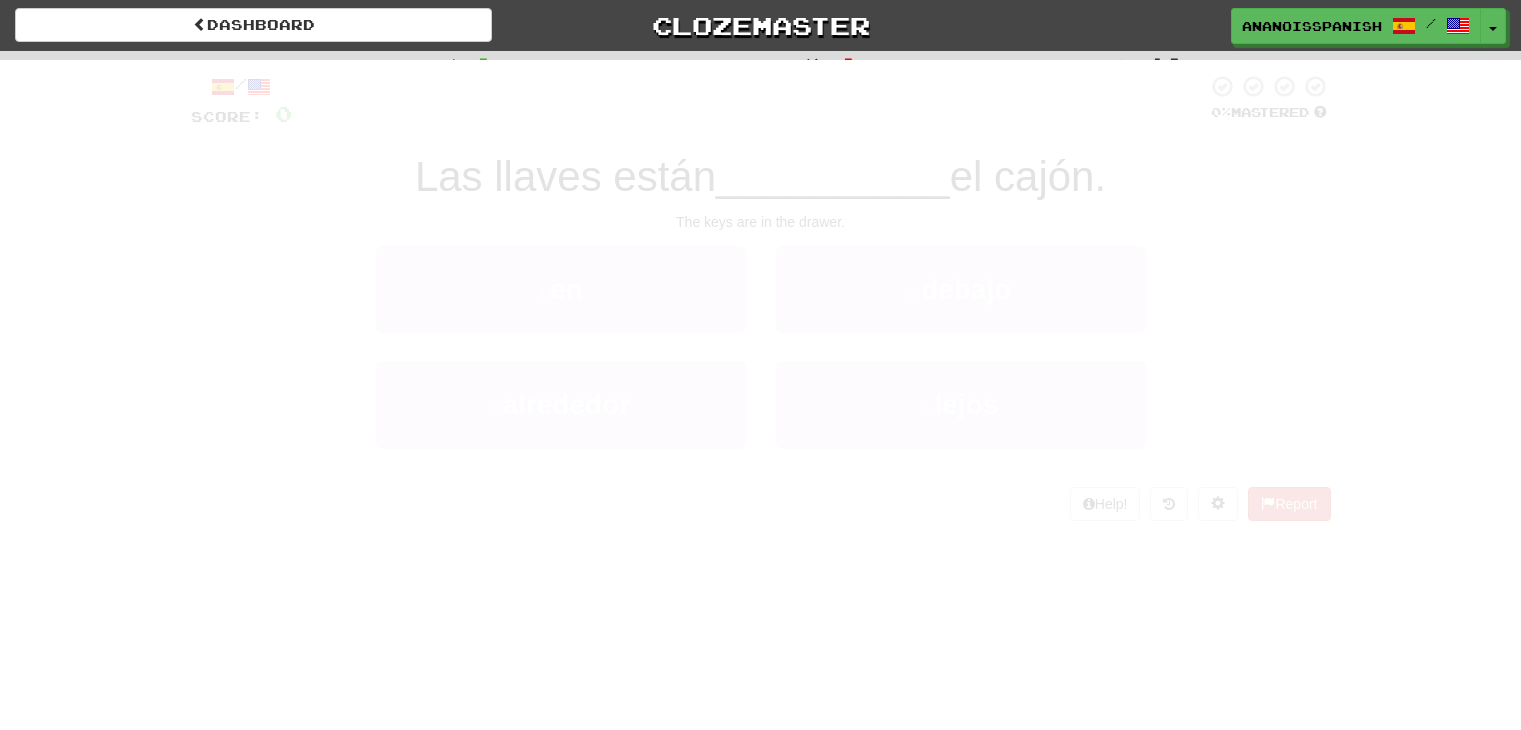 scroll, scrollTop: 0, scrollLeft: 0, axis: both 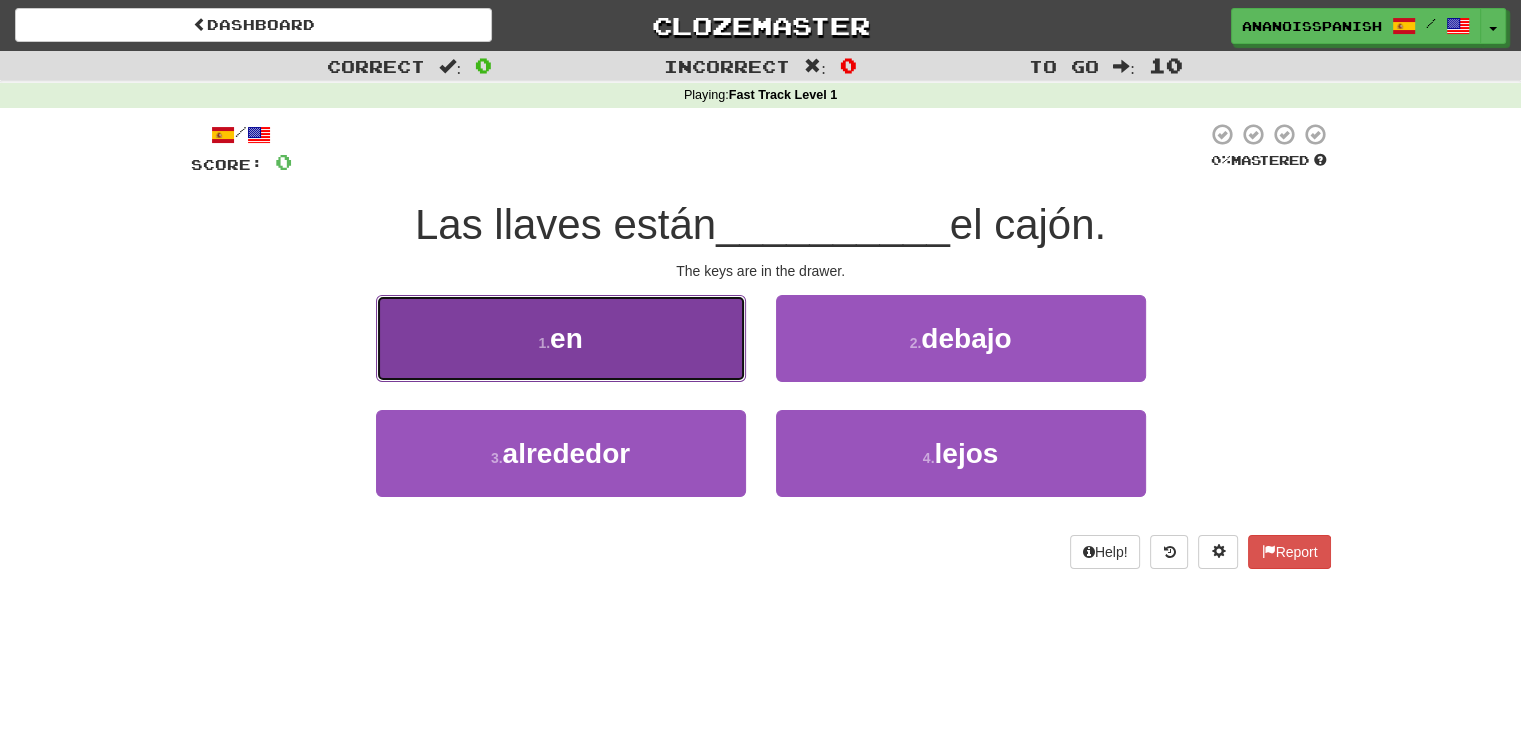 click on "1 .  en" at bounding box center (561, 338) 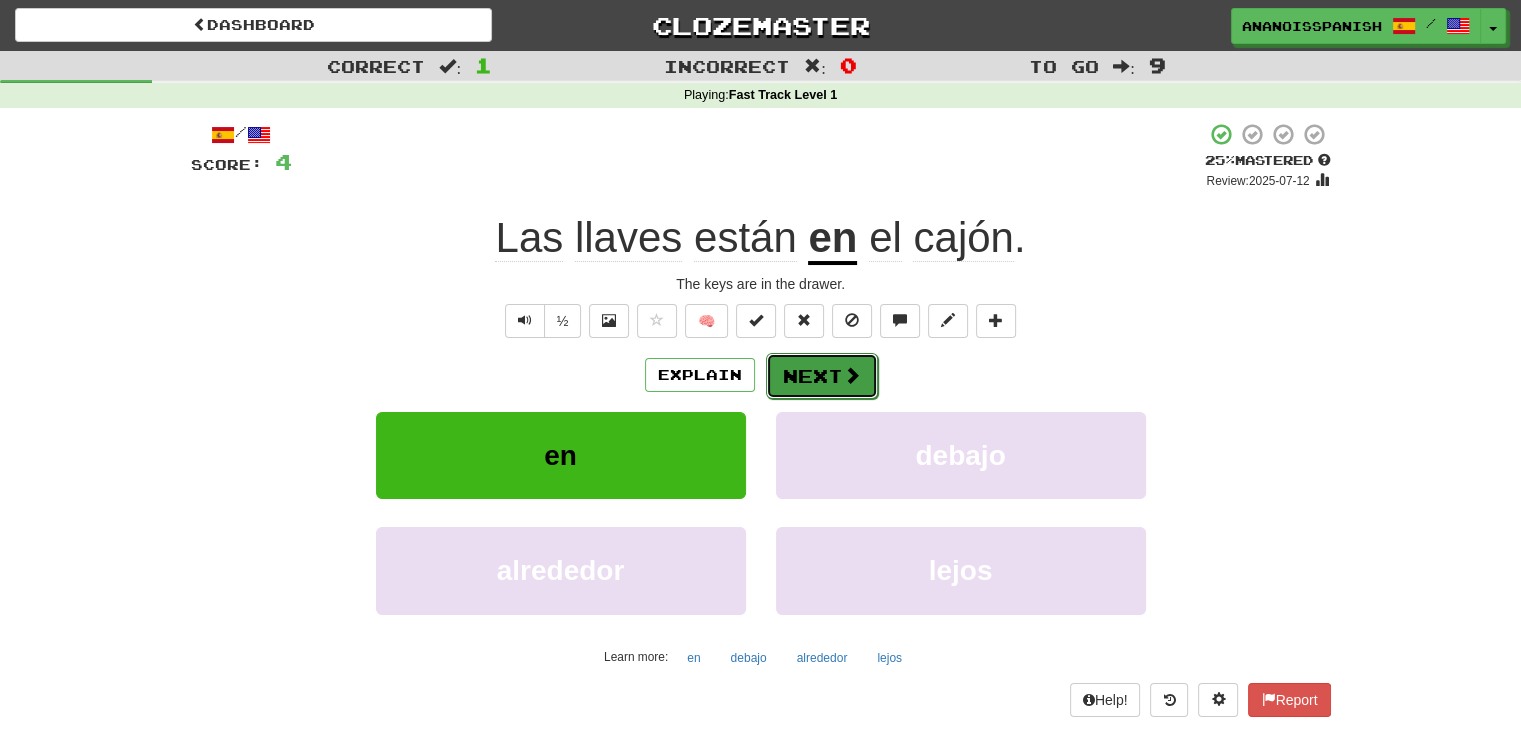 click on "Next" at bounding box center [822, 376] 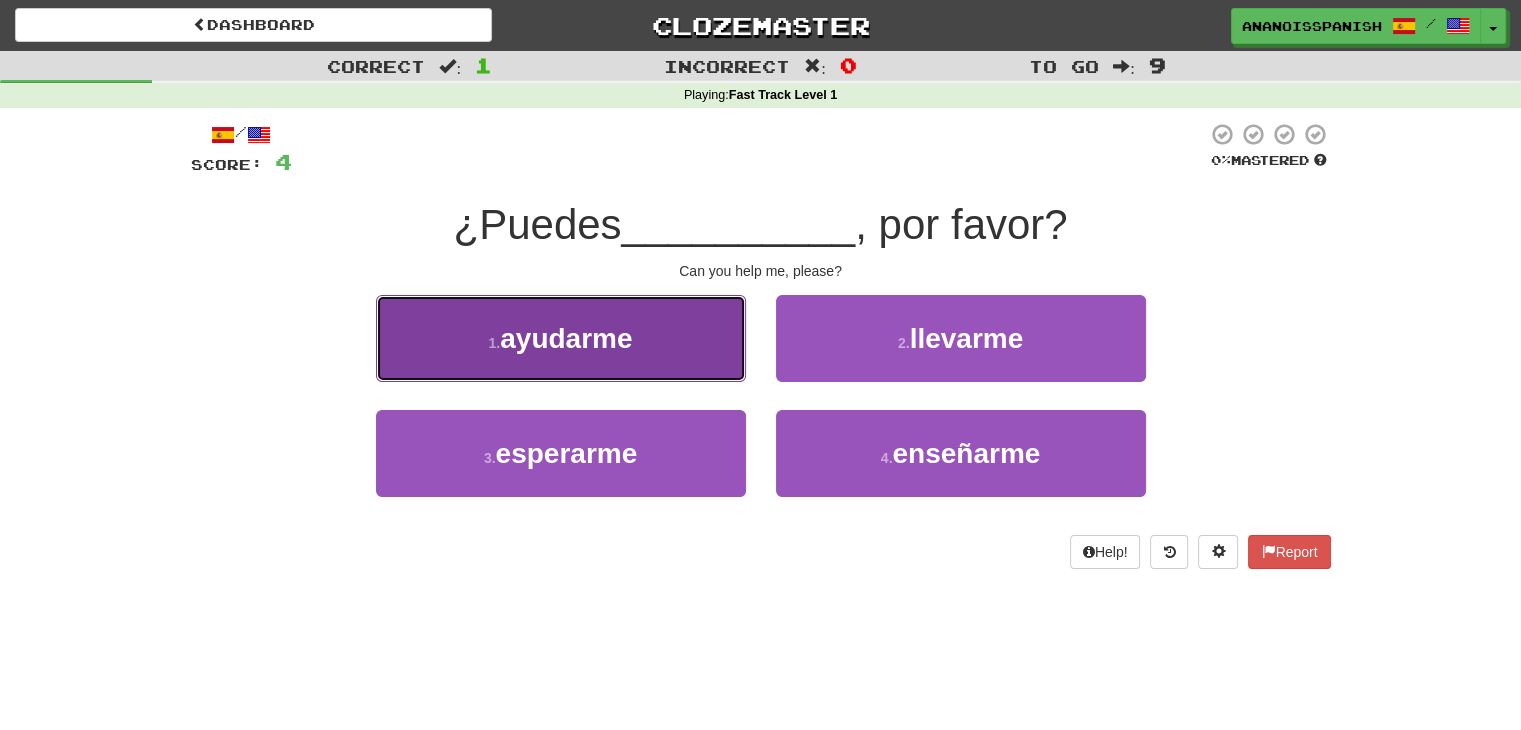click on "ayudarme" at bounding box center (566, 338) 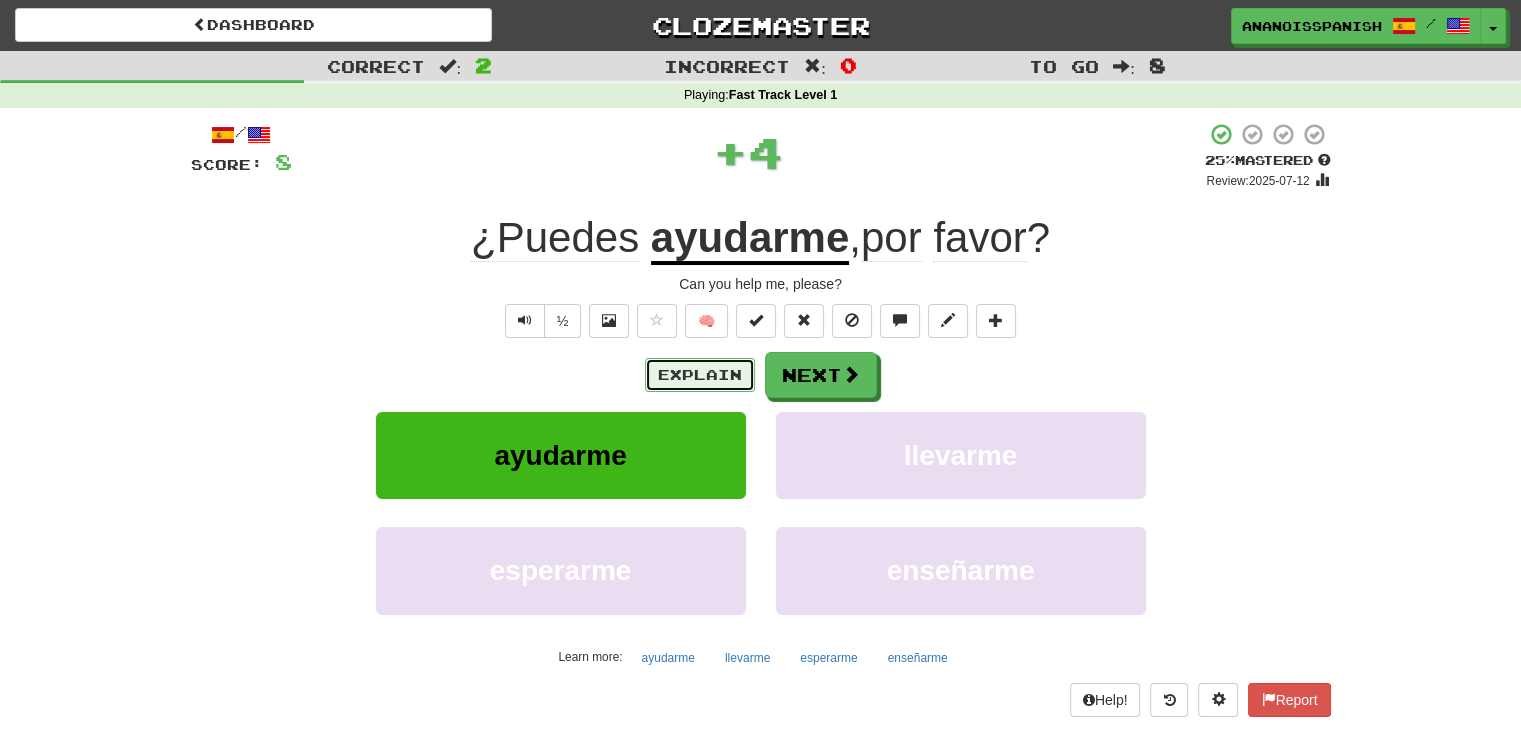 click on "Explain" at bounding box center (700, 375) 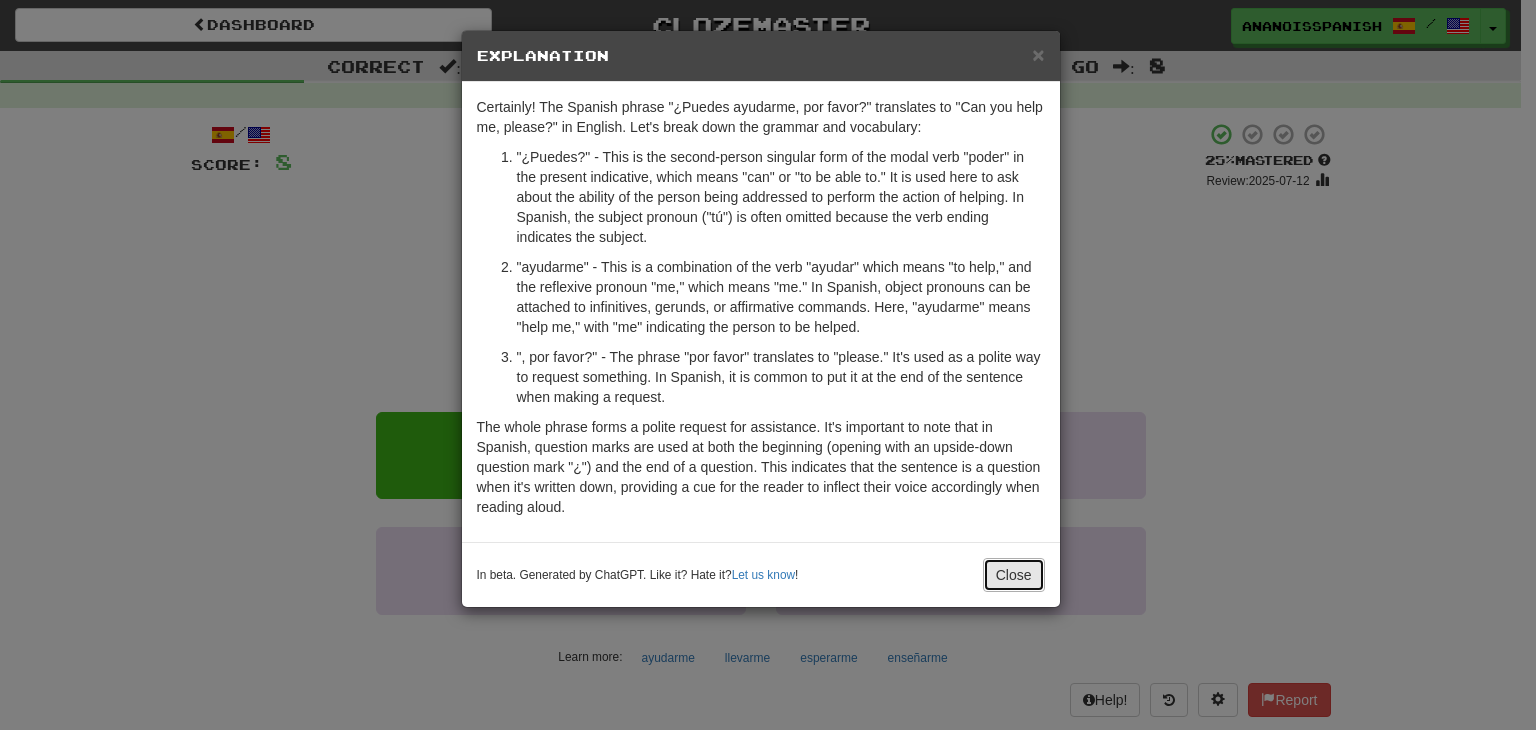 click on "Close" at bounding box center (1014, 575) 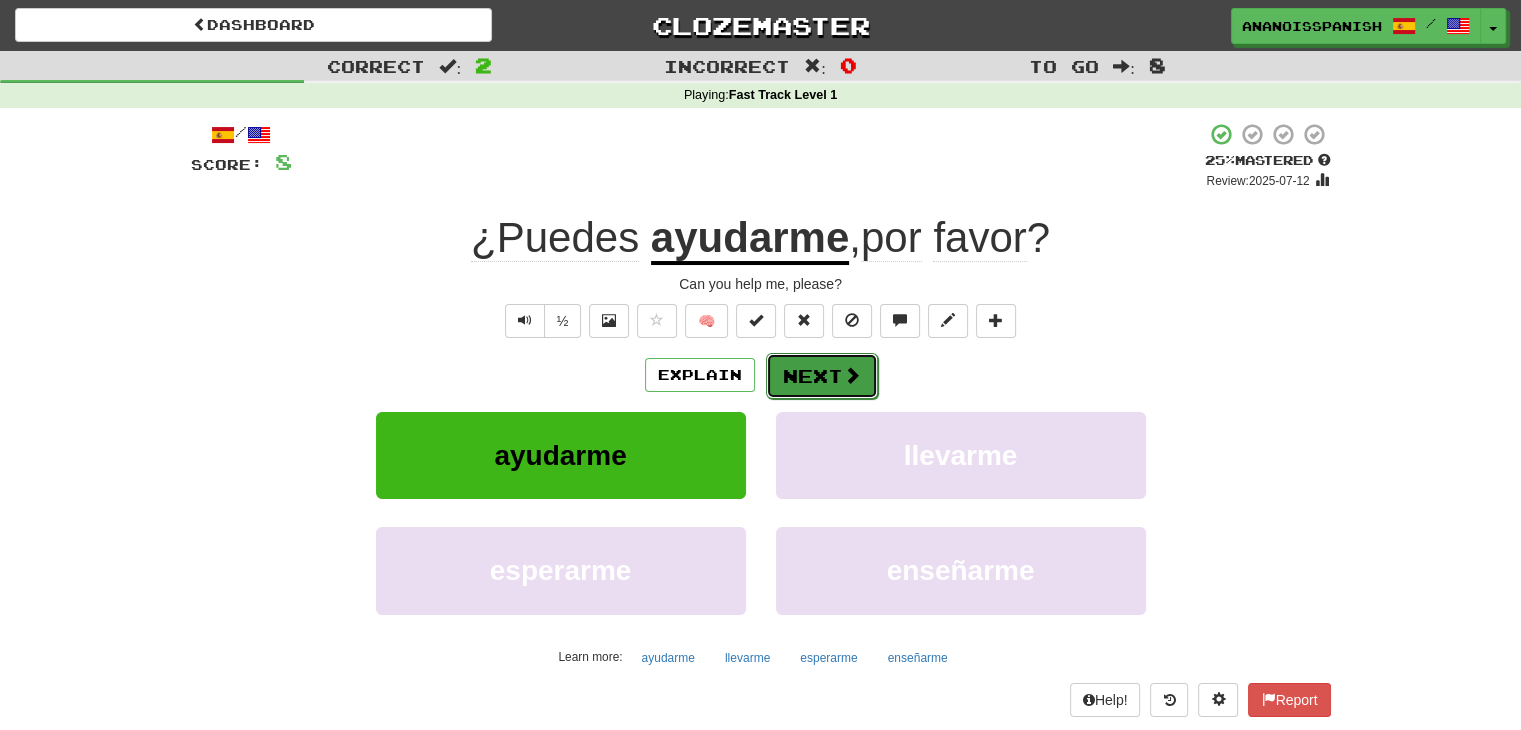 click on "Next" at bounding box center [822, 376] 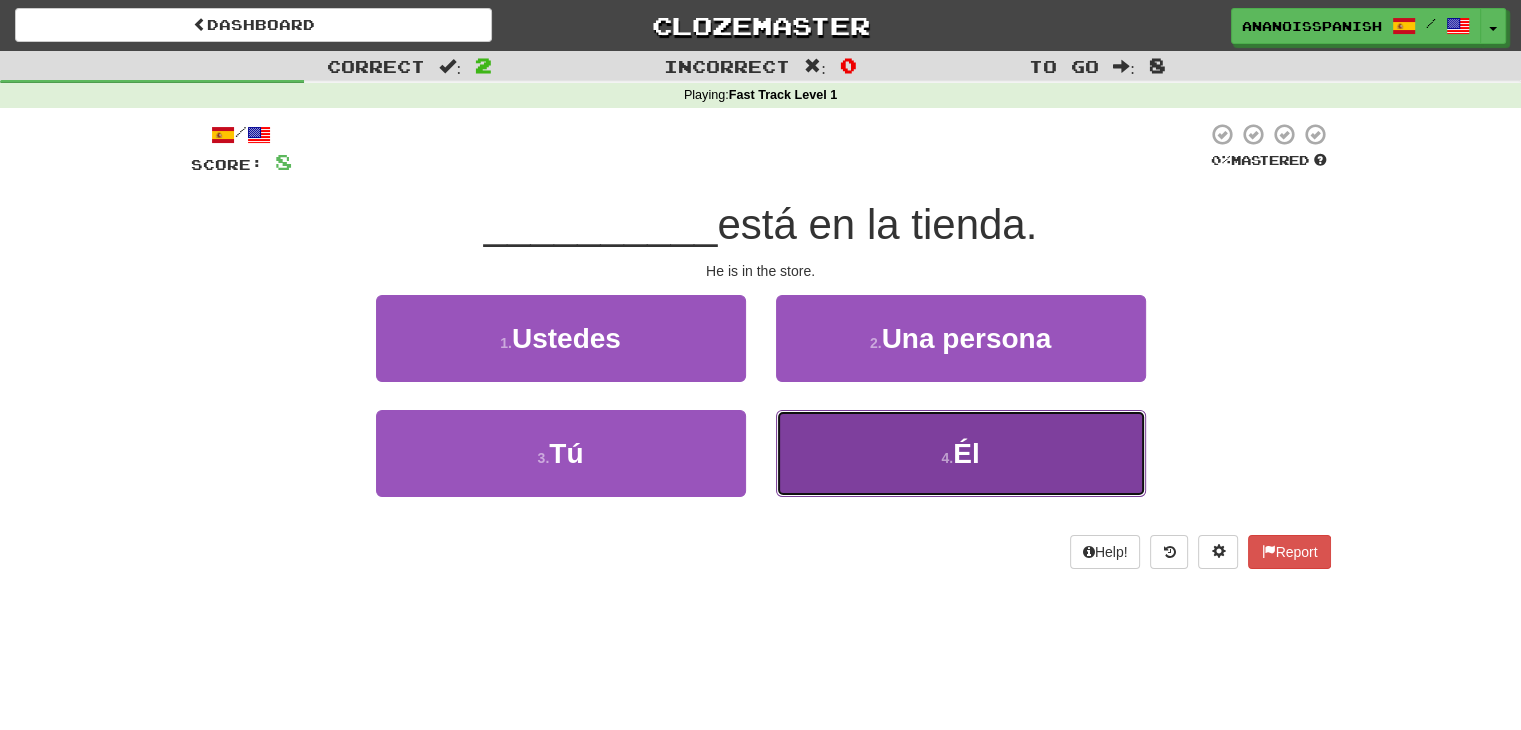 click on "4 .  Él" at bounding box center [961, 453] 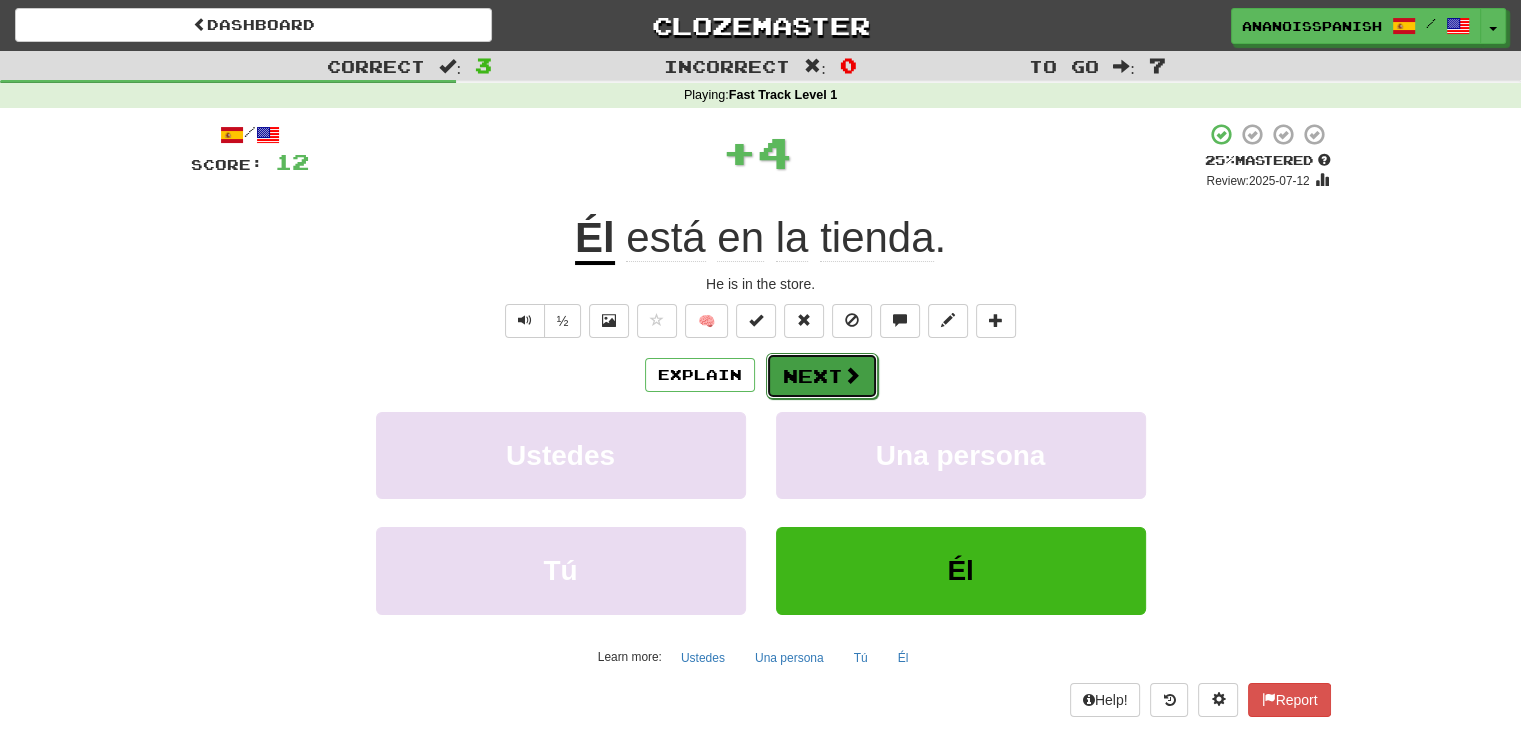 click on "Next" at bounding box center [822, 376] 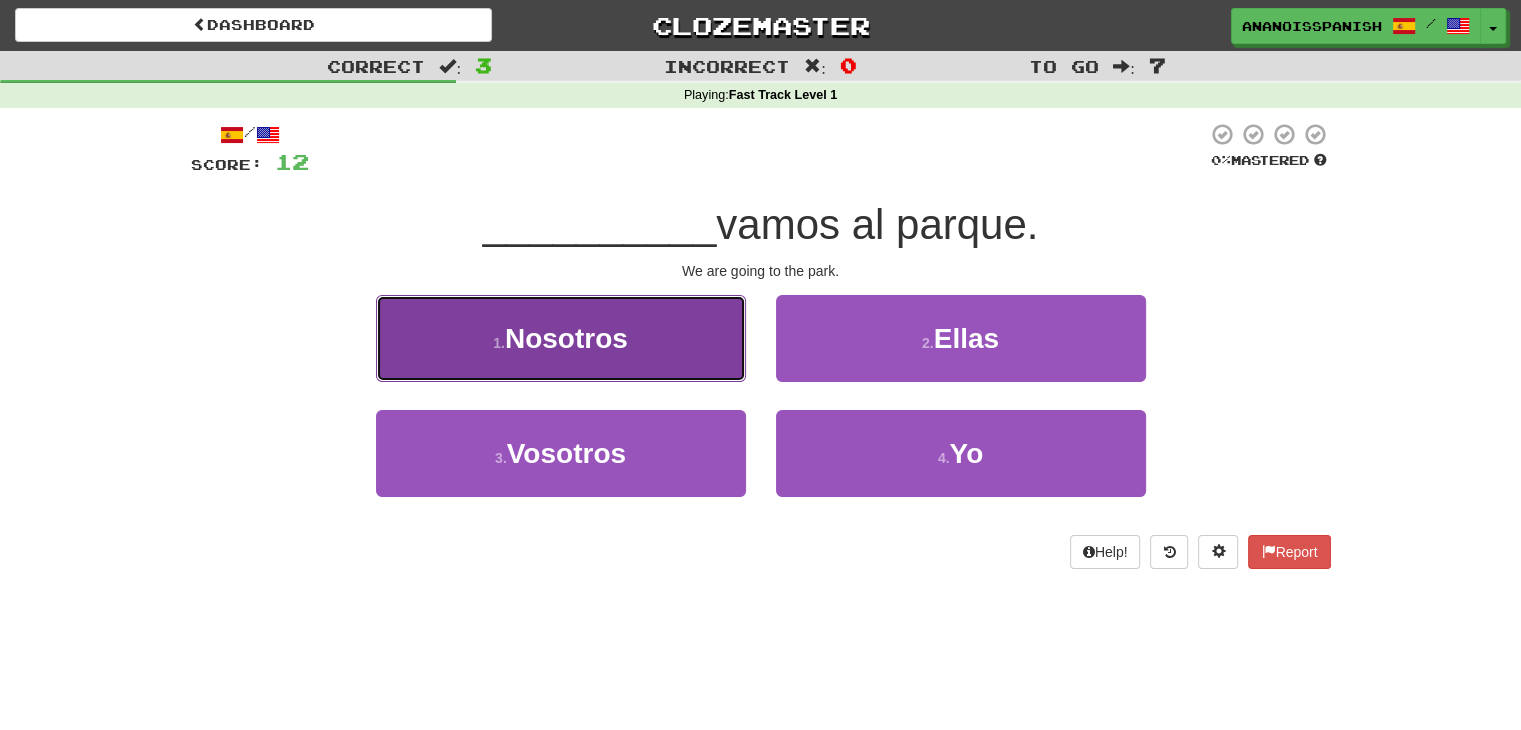 click on "1 .  Nosotros" at bounding box center [561, 338] 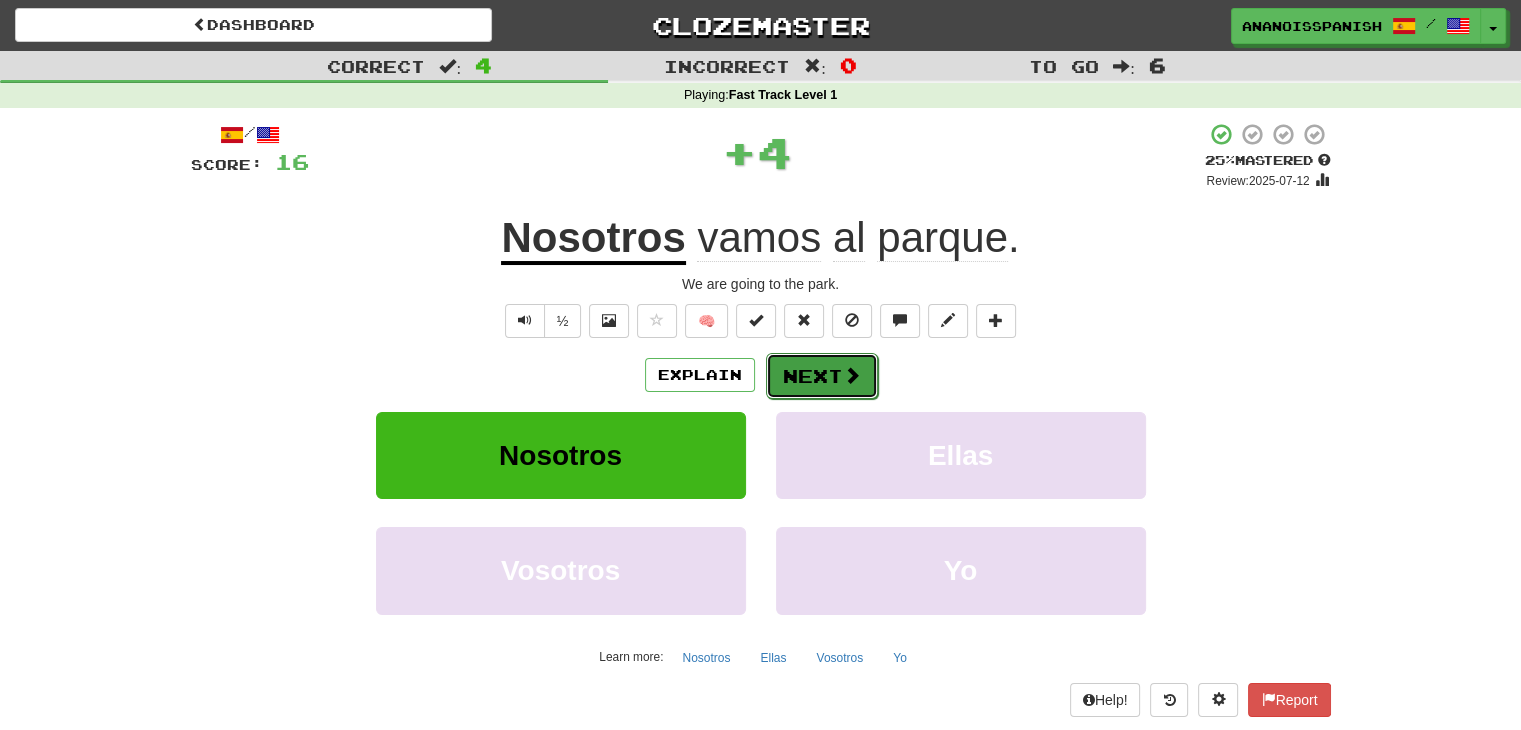 click on "Next" at bounding box center (822, 376) 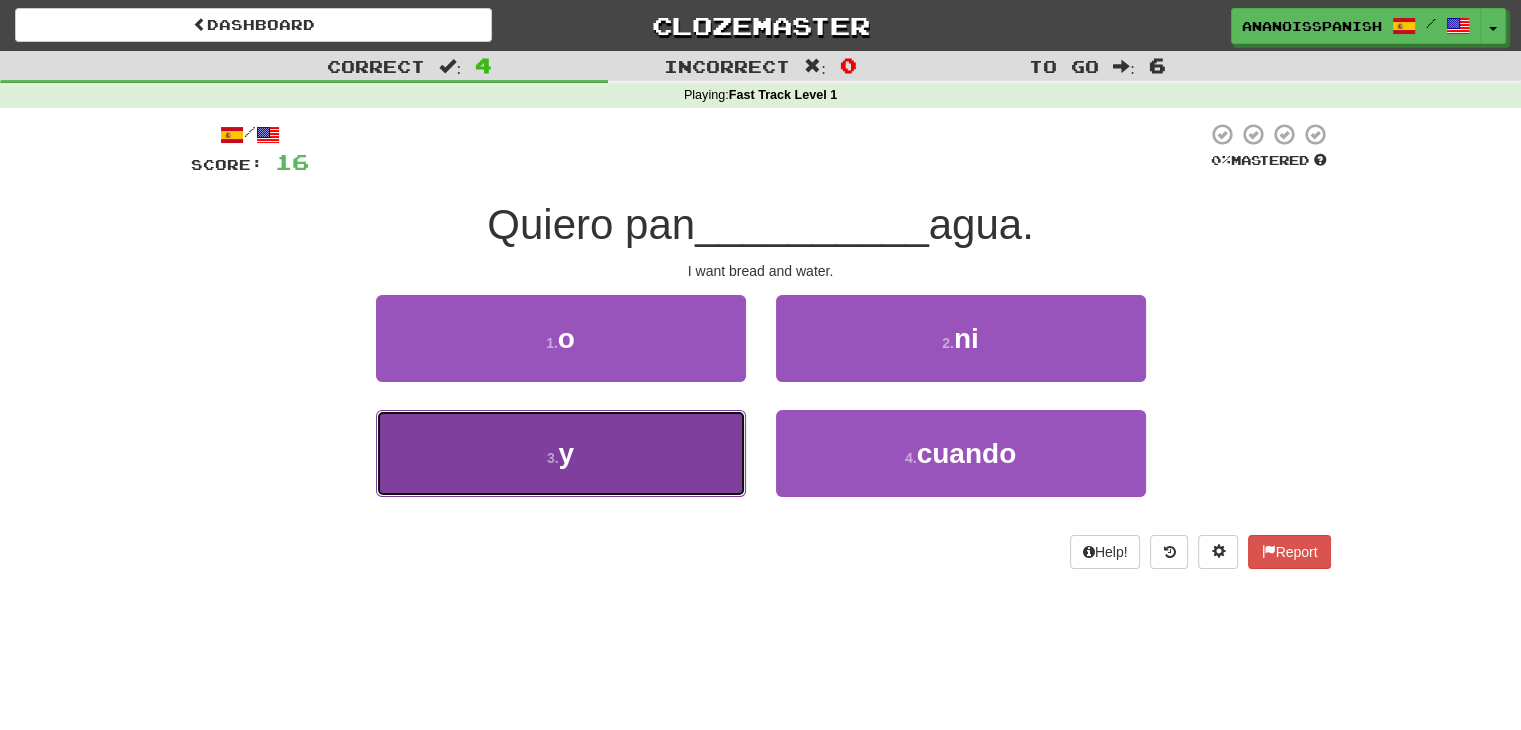 click on "3 .  y" at bounding box center [561, 453] 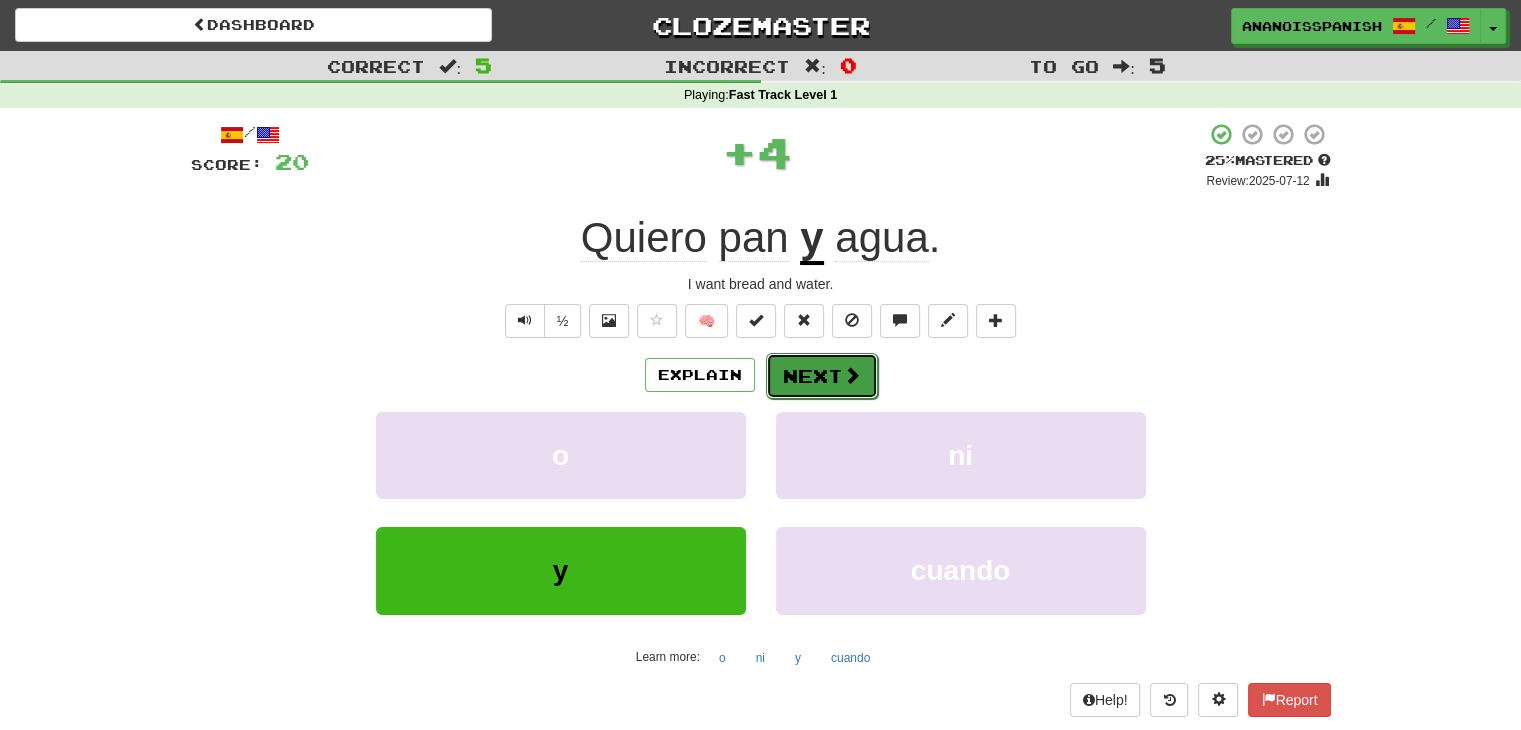 click on "Next" at bounding box center [822, 376] 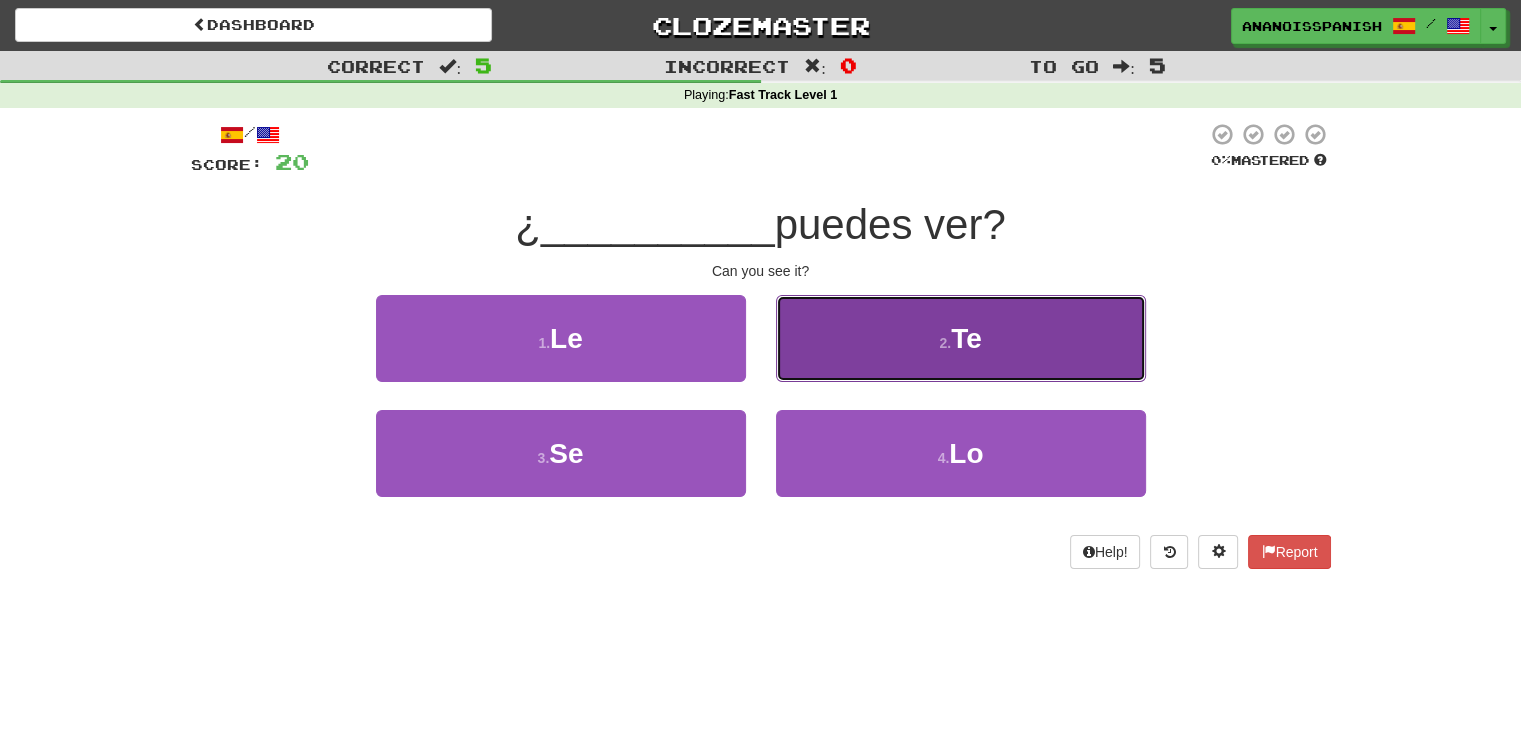 click on "2 .  Te" at bounding box center [961, 338] 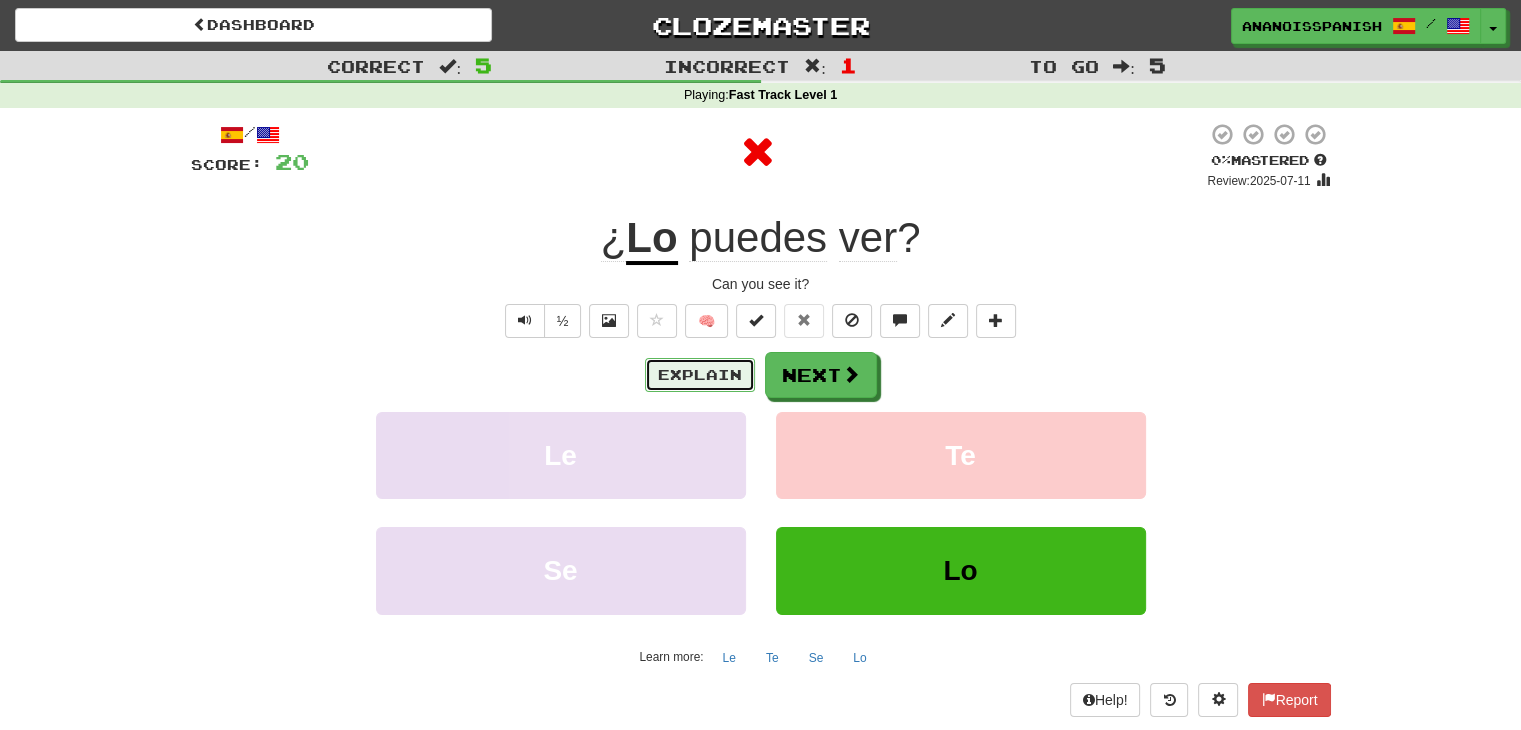 click on "Explain" at bounding box center (700, 375) 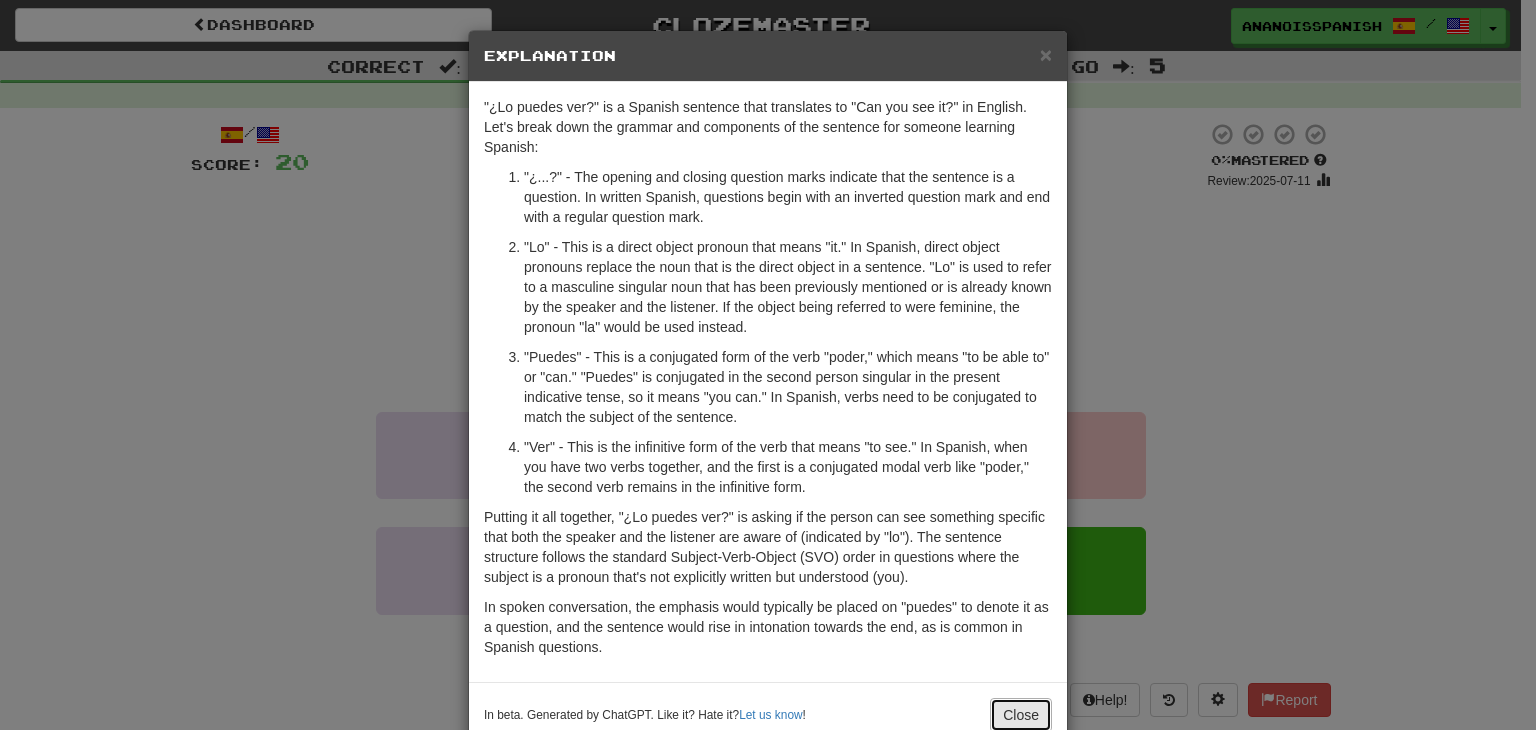 click on "Close" at bounding box center [1021, 715] 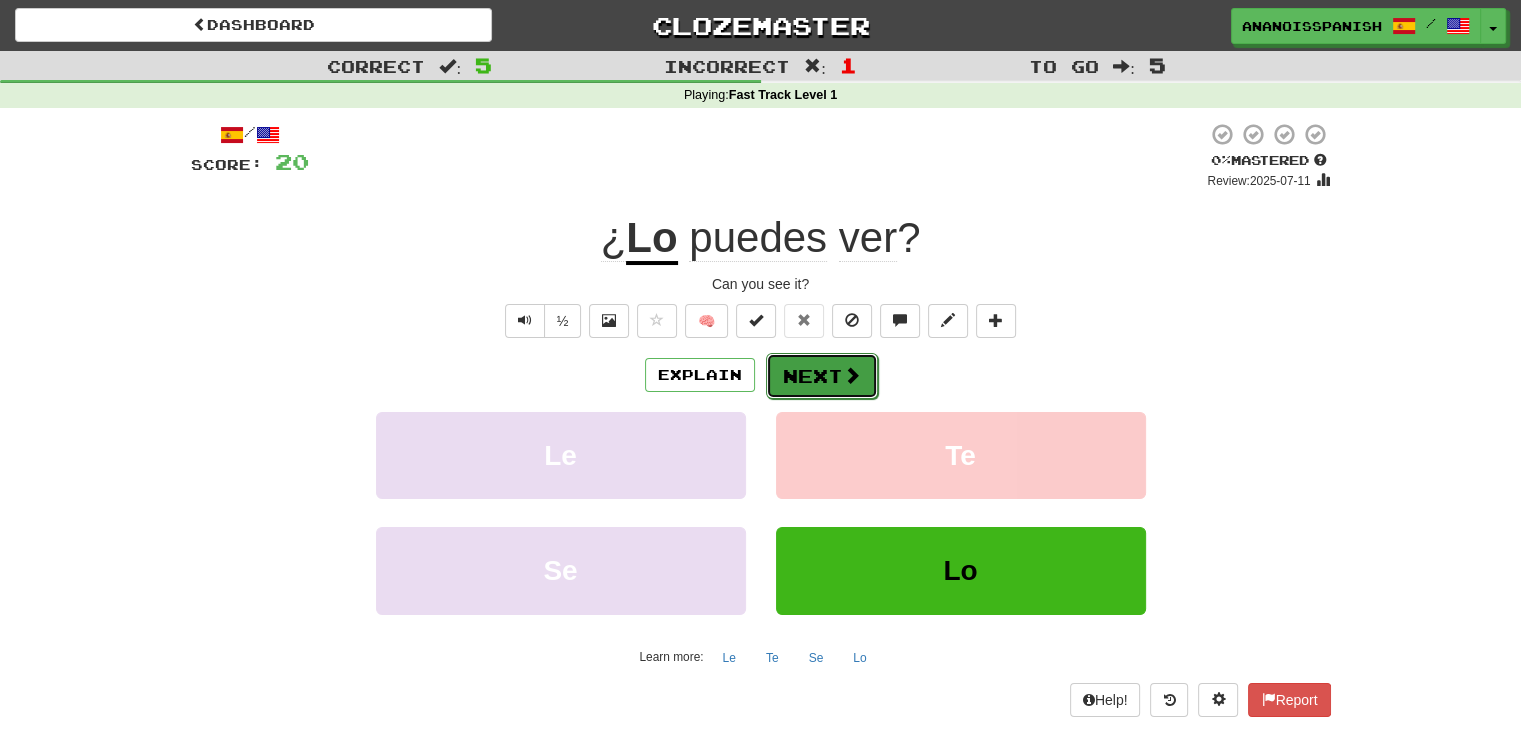 click on "Next" at bounding box center (822, 376) 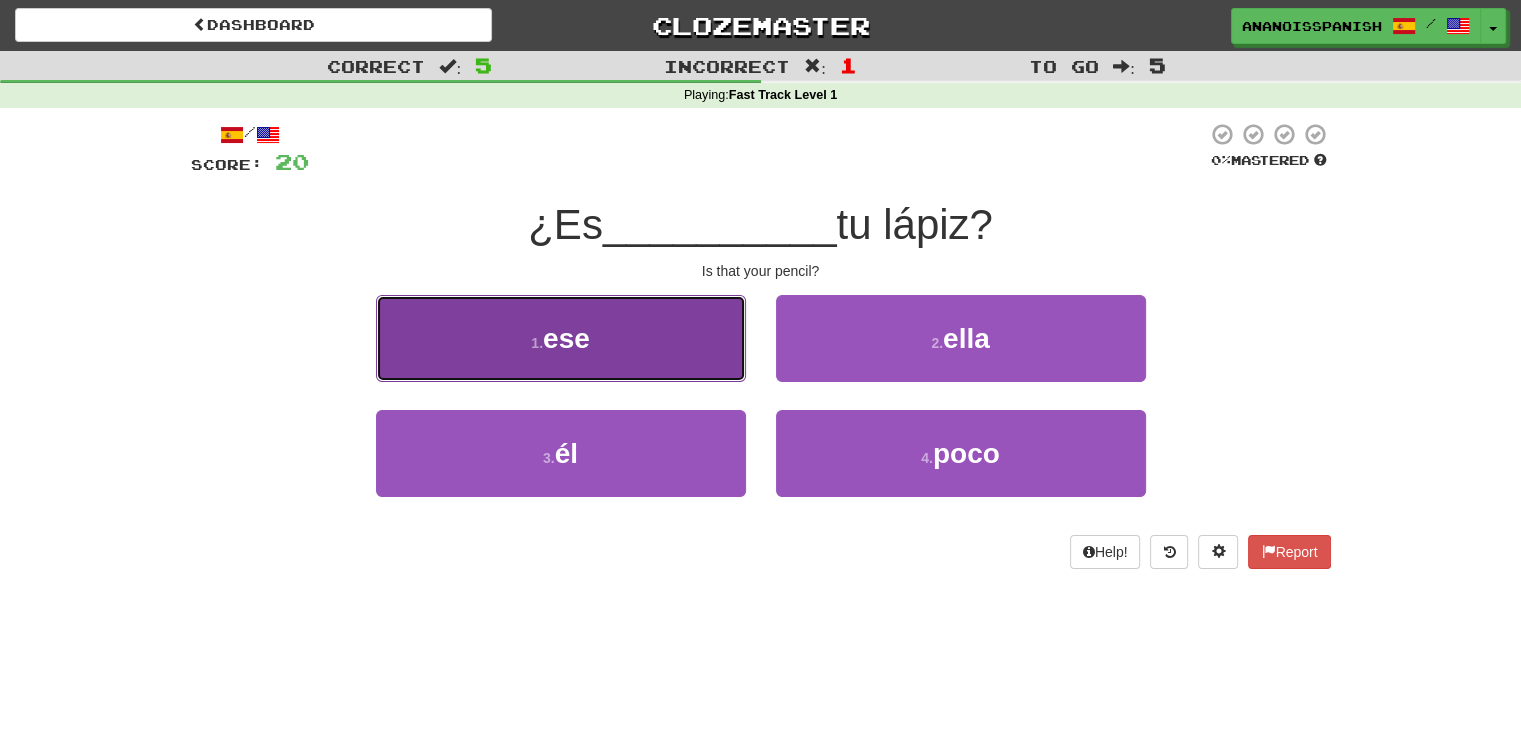 click on "1 .  ese" at bounding box center (561, 338) 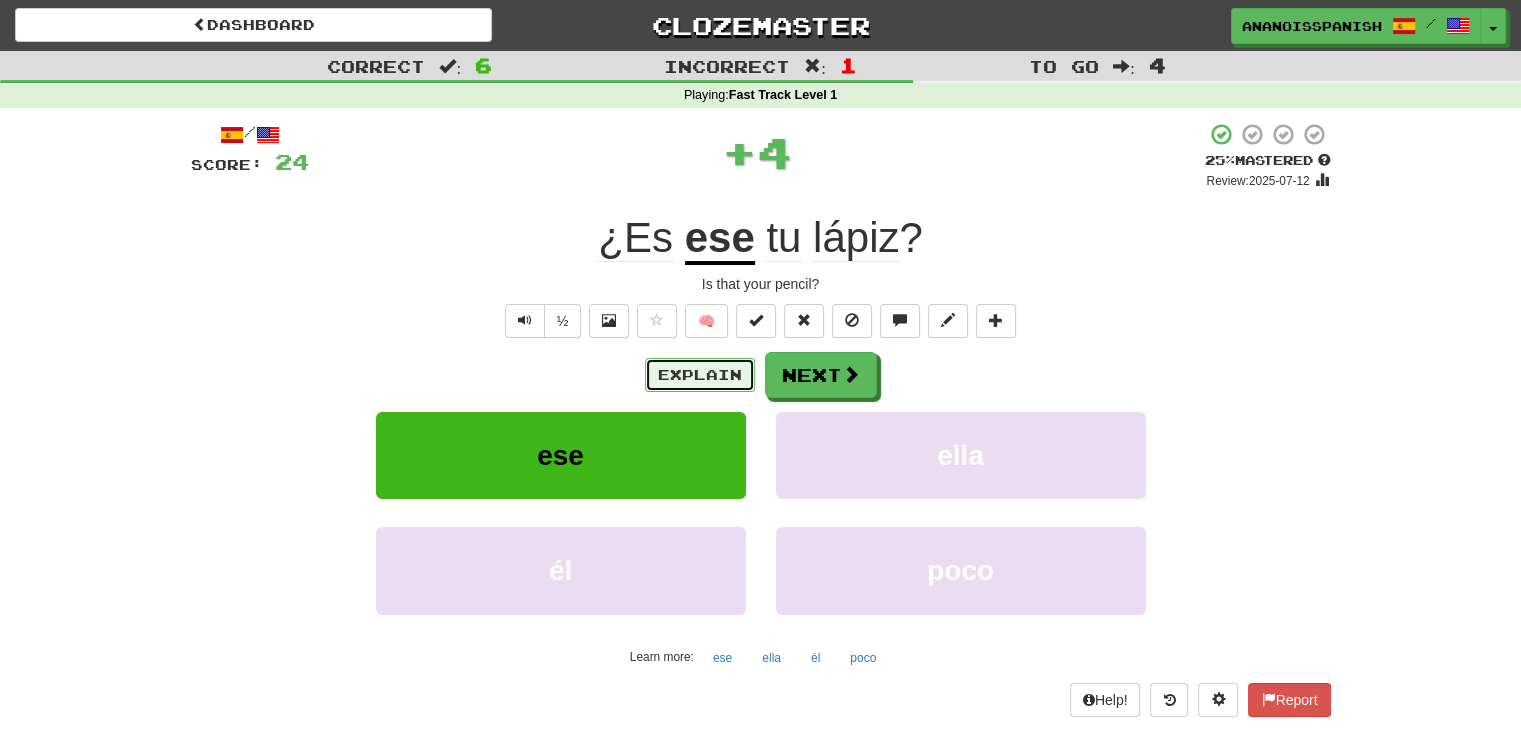 click on "Explain" at bounding box center [700, 375] 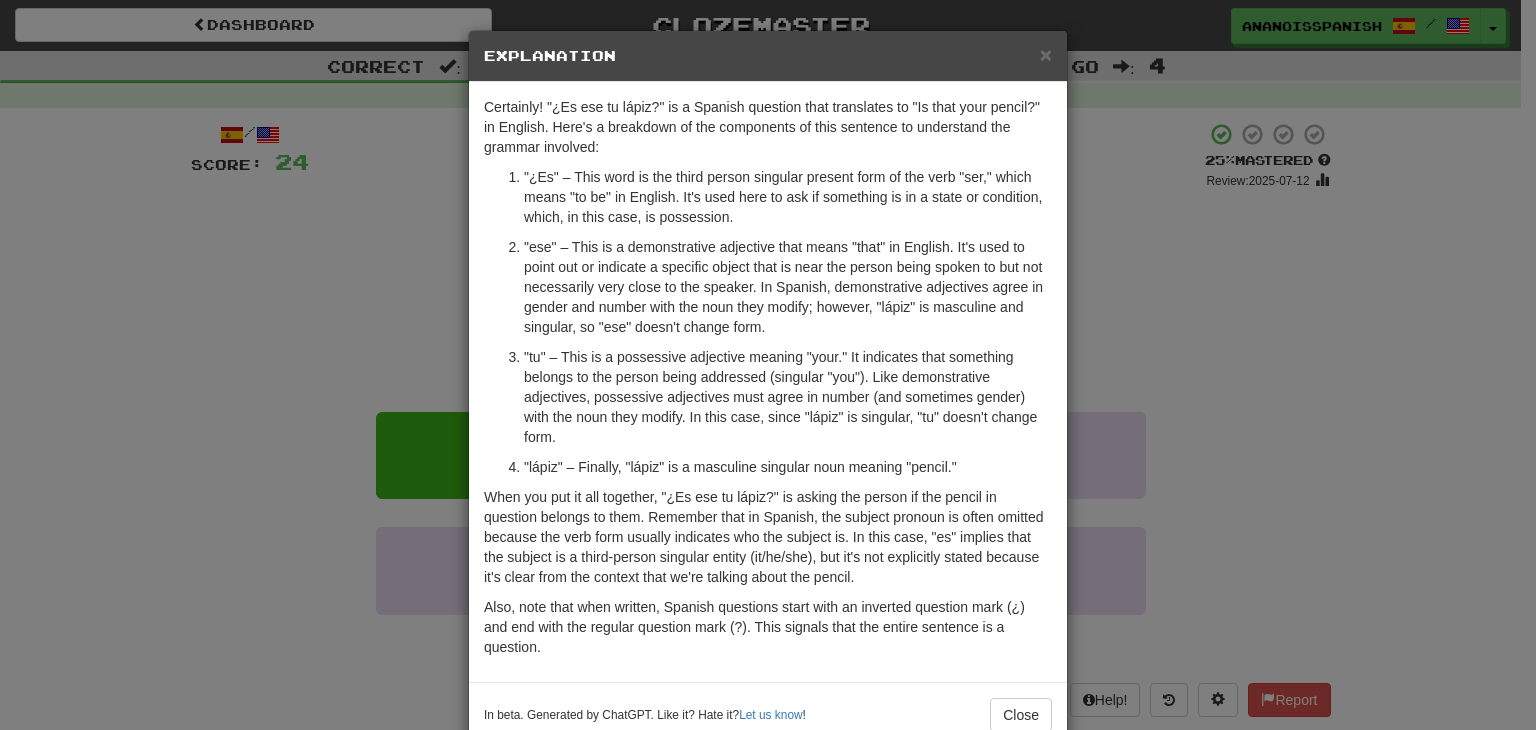 click on "Certainly! "¿Es ese tu lápiz?" is a Spanish question that translates to "Is that your pencil?" in English. Here's a breakdown of the components of this sentence to understand the grammar involved:
"¿Es" – This word is the third person singular present form of the verb "ser," which means "to be" in English. It's used here to ask if something is in a state or condition, which, in this case, is possession.
"ese" – This is a demonstrative adjective that means "that" in English. It's used to point out or indicate a specific object that is near the person being spoken to but not necessarily very close to the speaker. In Spanish, demonstrative adjectives agree in gender and number with the noun they modify; however, "lápiz" is masculine and singular, so "ese" doesn't change form.
"lápiz" – Finally, "lápiz" is a masculine singular noun meaning "pencil."" at bounding box center (768, 382) 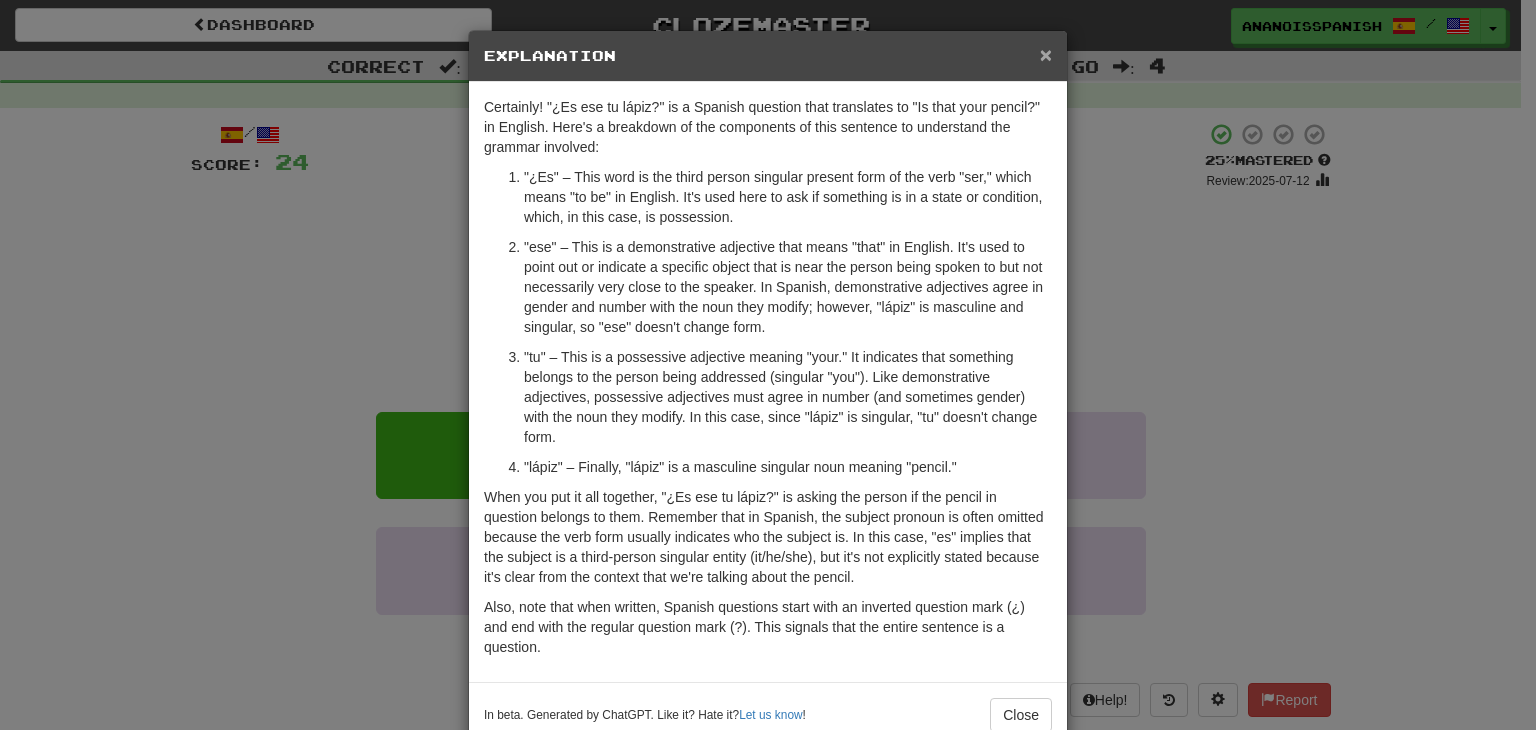 click on "×" at bounding box center (1046, 54) 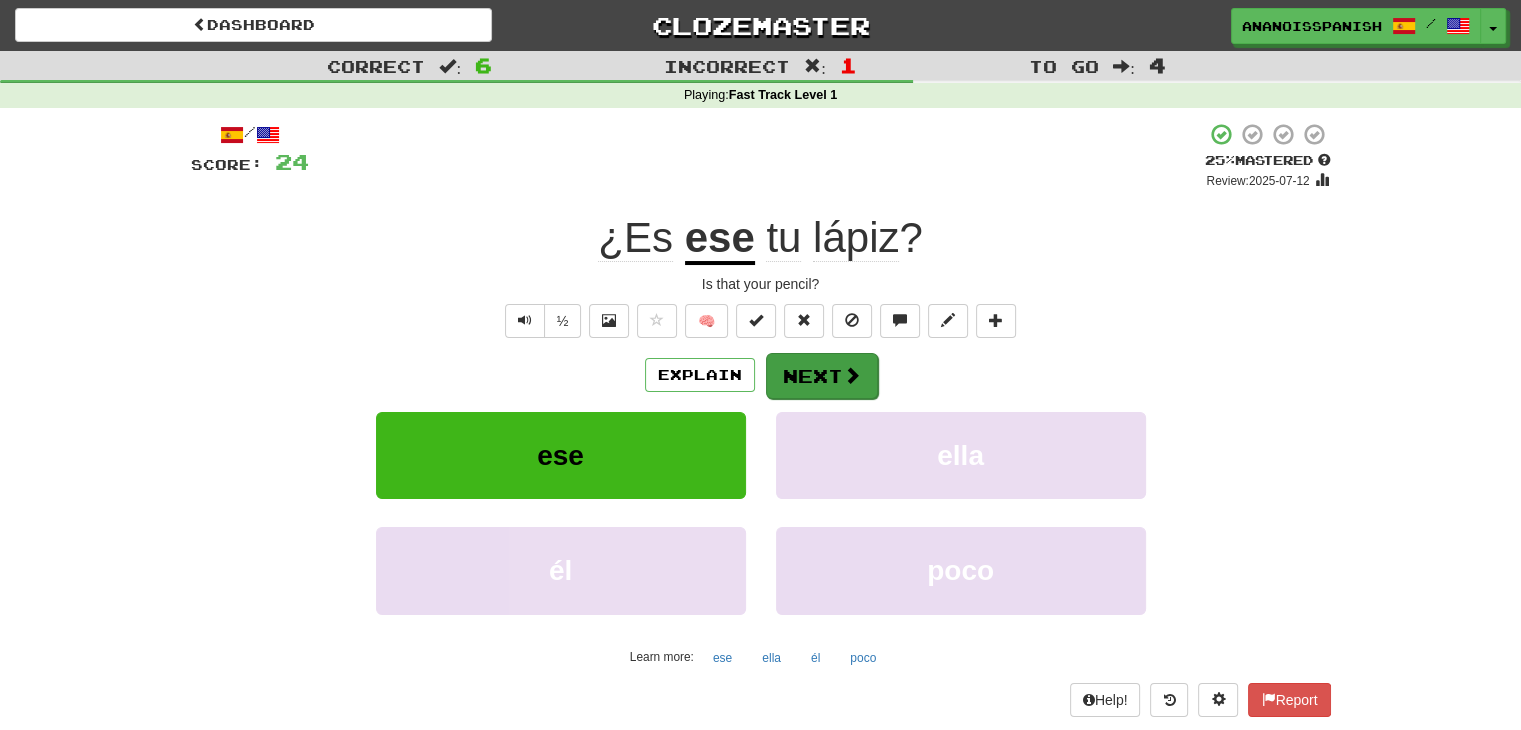 drag, startPoint x: 884, startPoint y: 396, endPoint x: 831, endPoint y: 364, distance: 61.91123 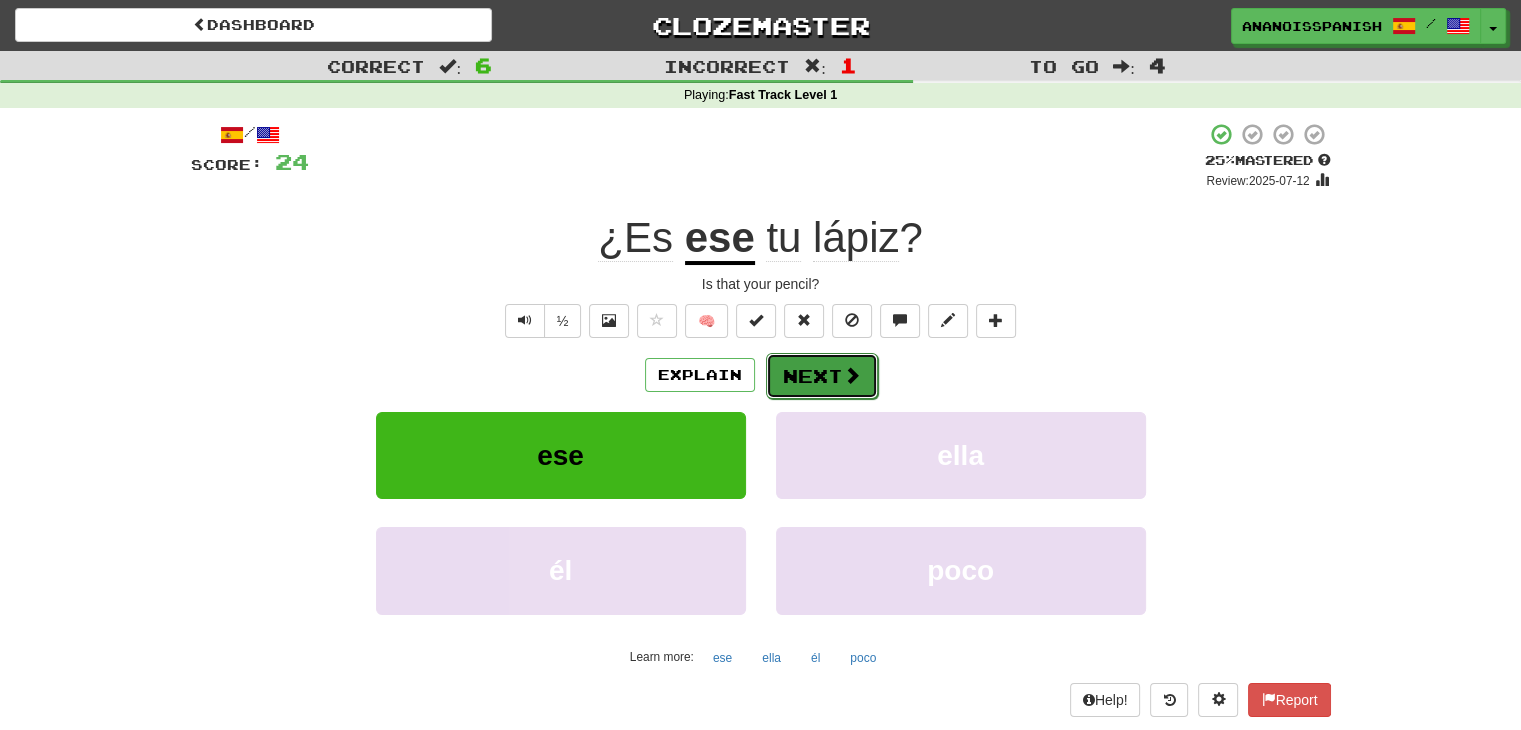 click on "Next" at bounding box center [822, 376] 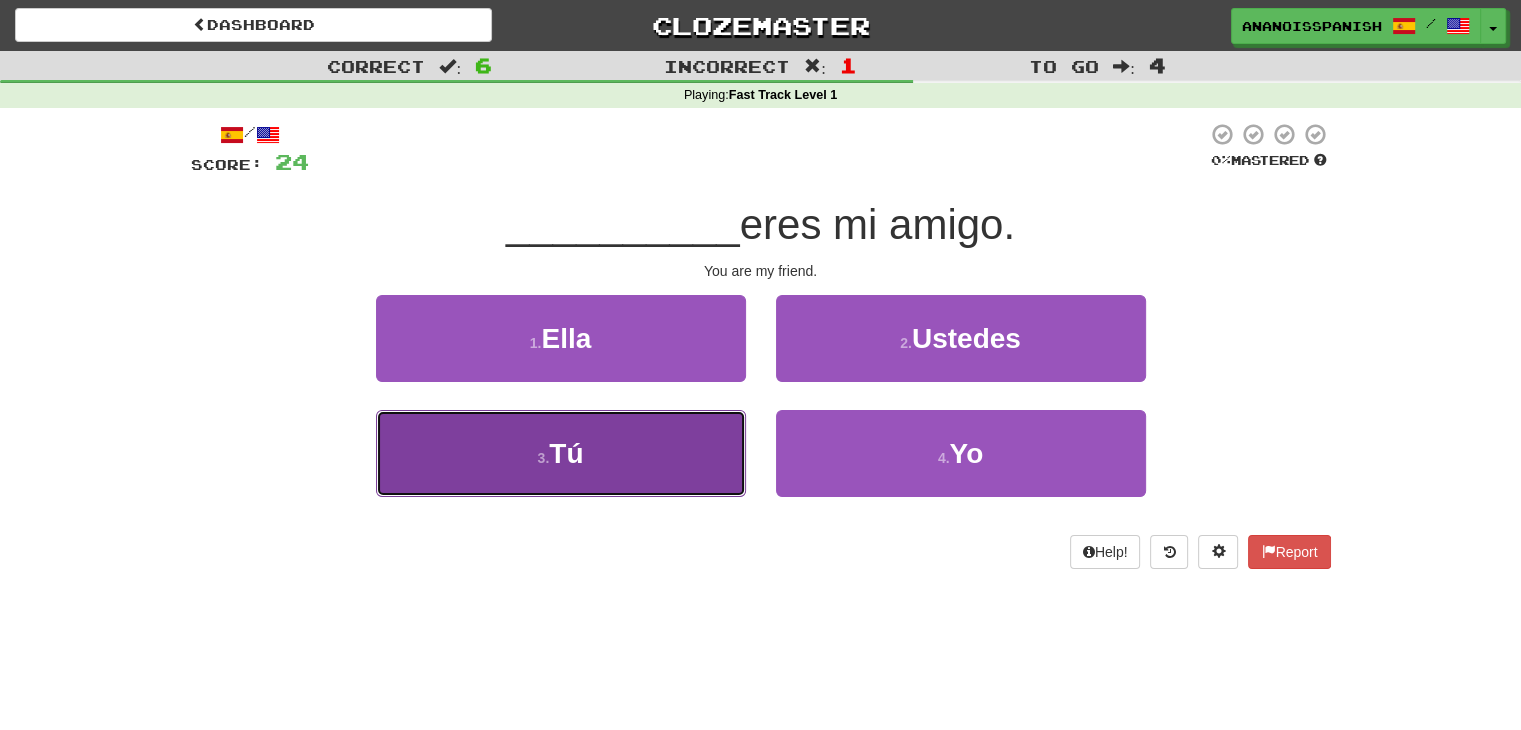 click on "3 .  Tú" at bounding box center [561, 453] 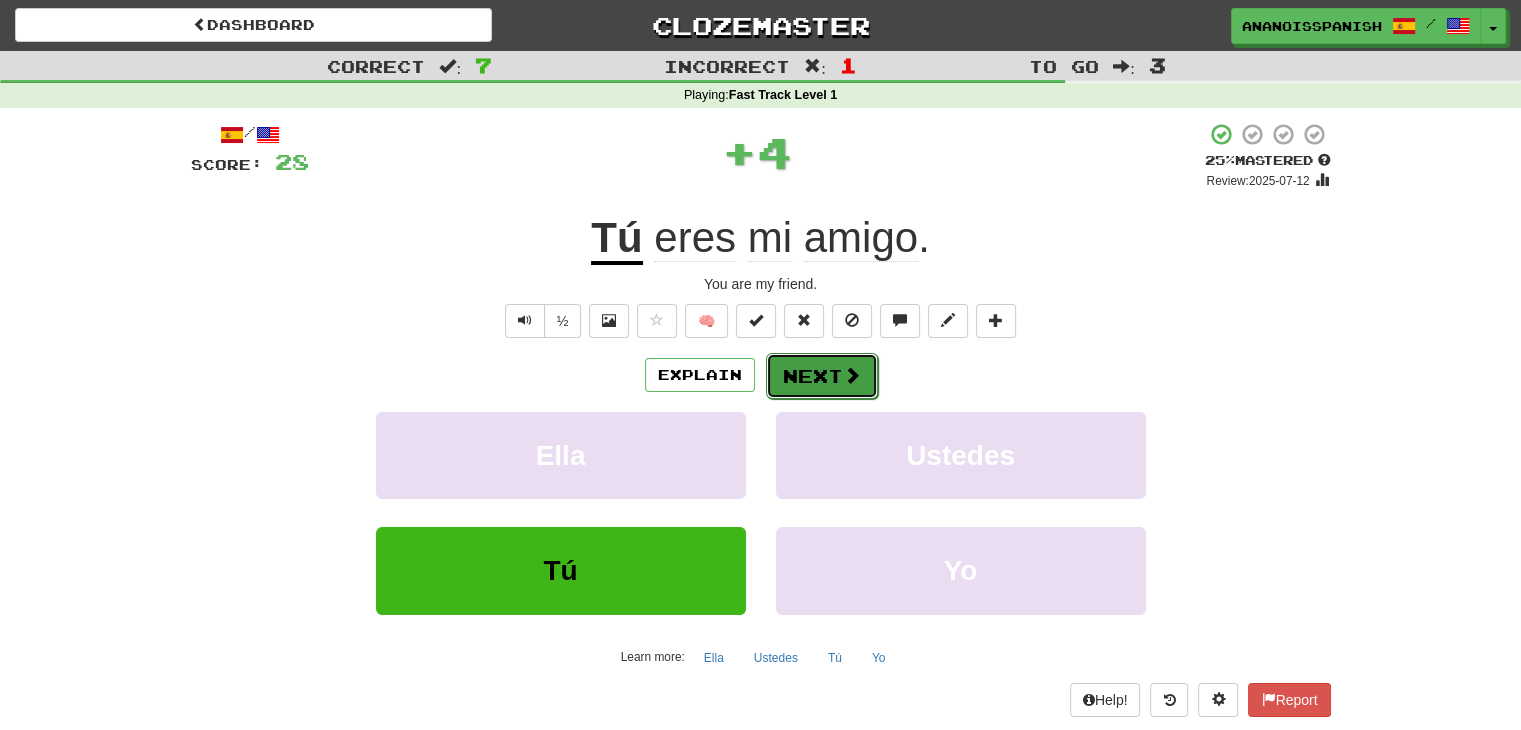 click at bounding box center (852, 375) 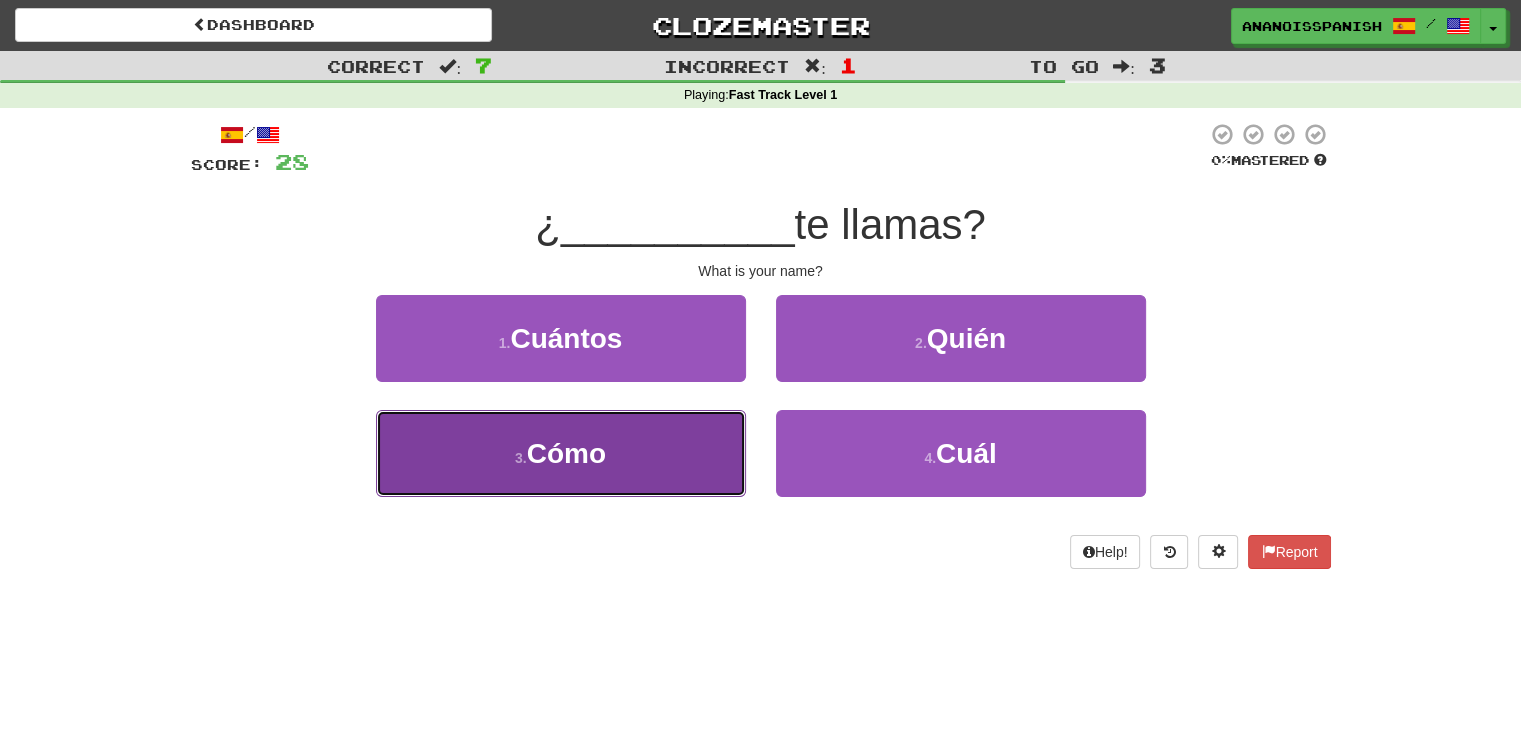click on "3 .  Cómo" at bounding box center [561, 453] 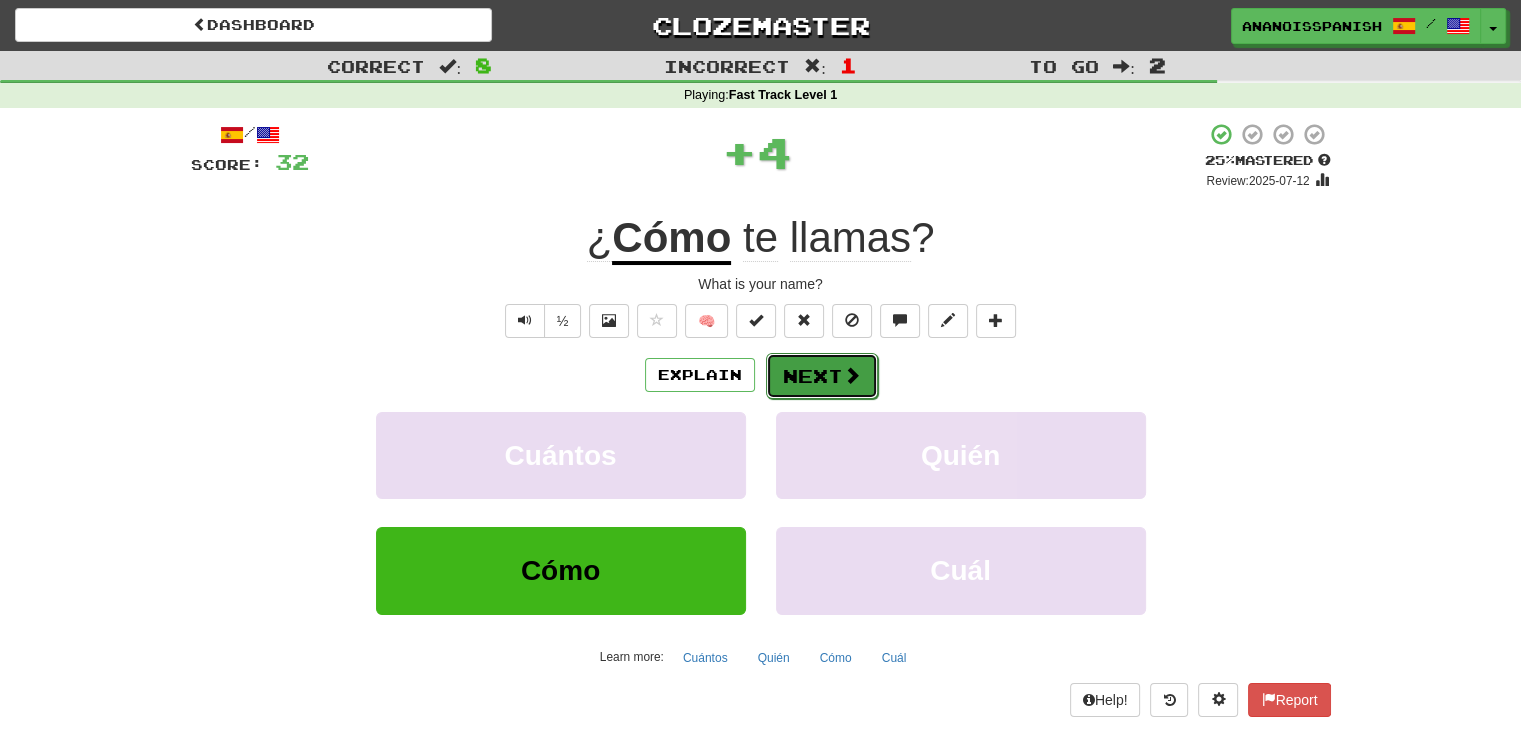 click at bounding box center [852, 375] 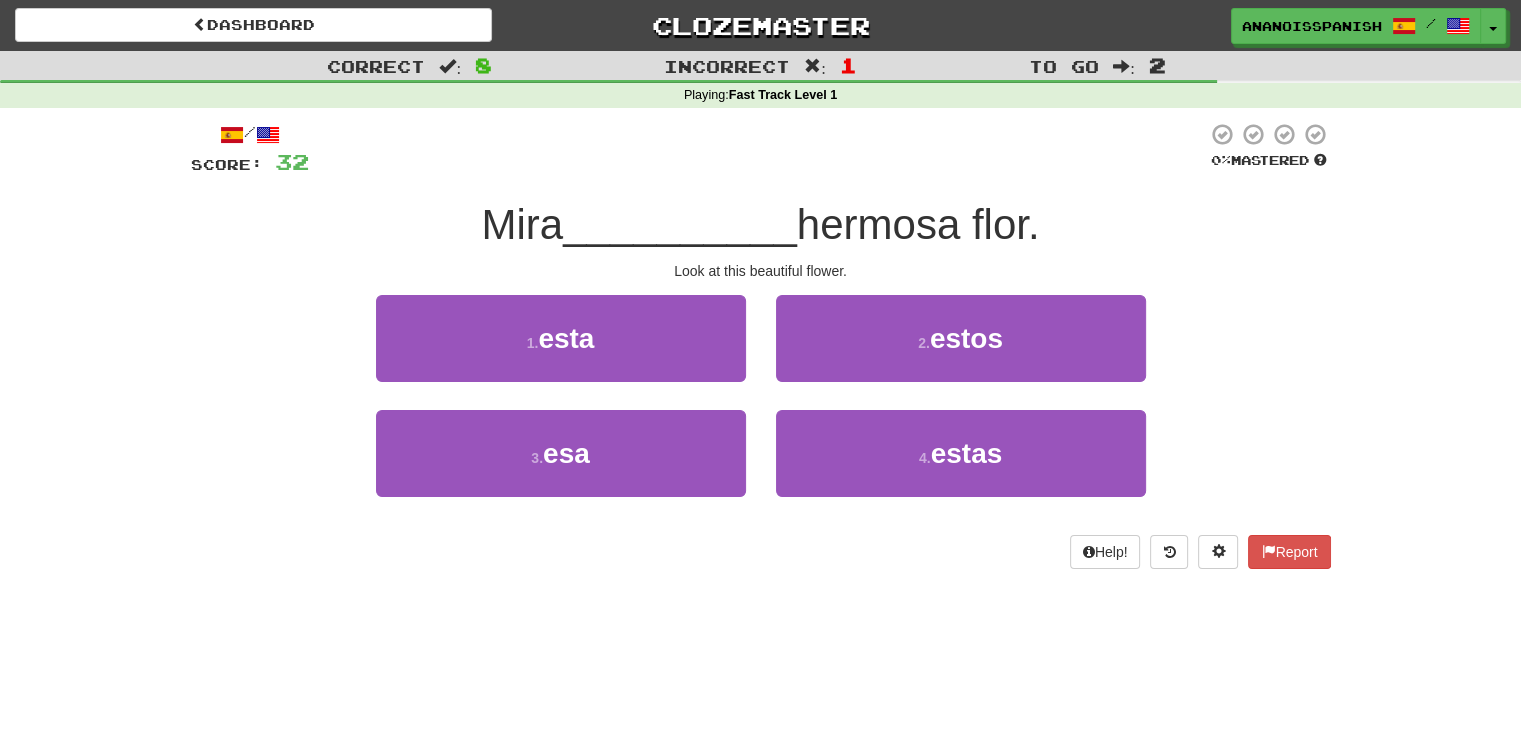 click on "2 .  estos" at bounding box center [961, 352] 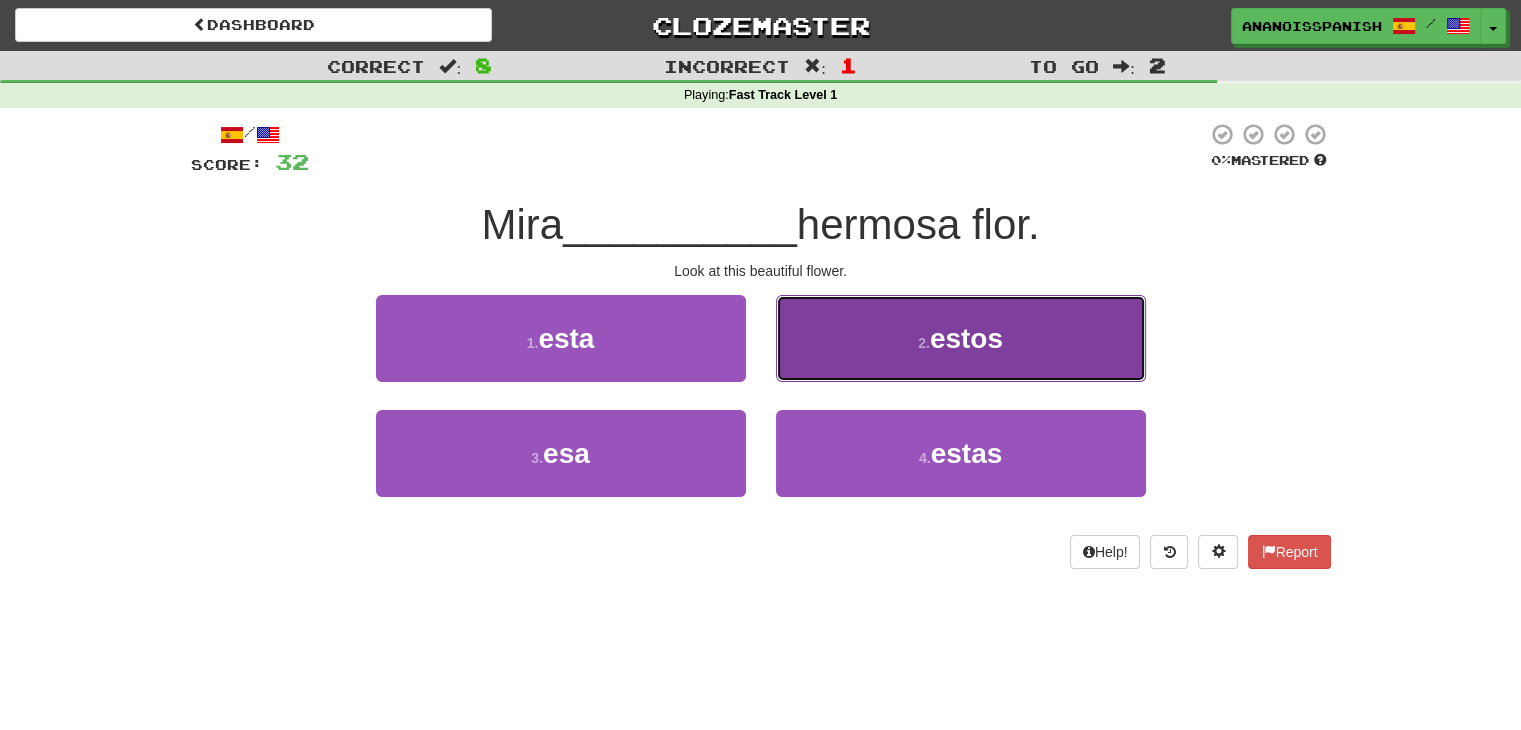 click on "2 .  estos" at bounding box center (961, 338) 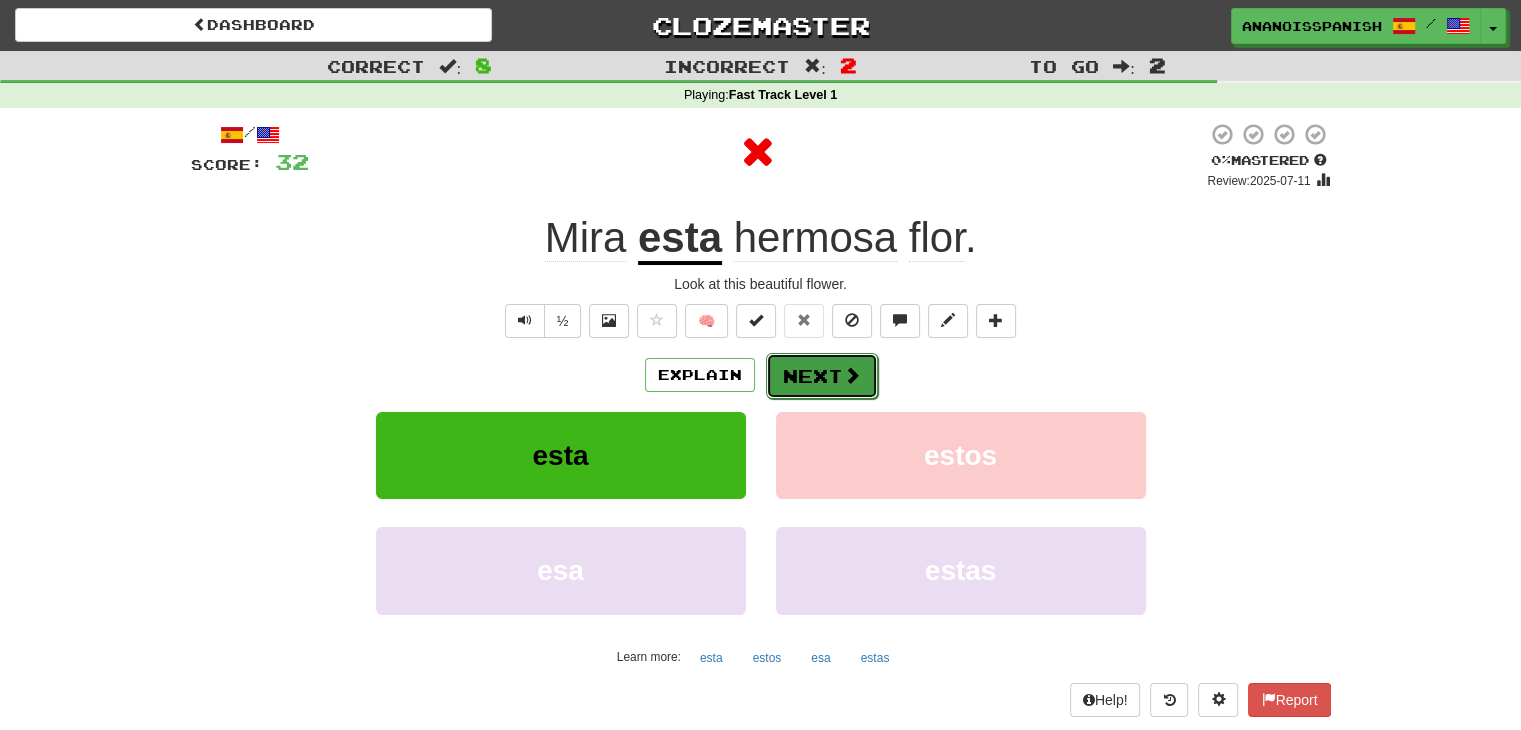 click on "Next" at bounding box center (822, 376) 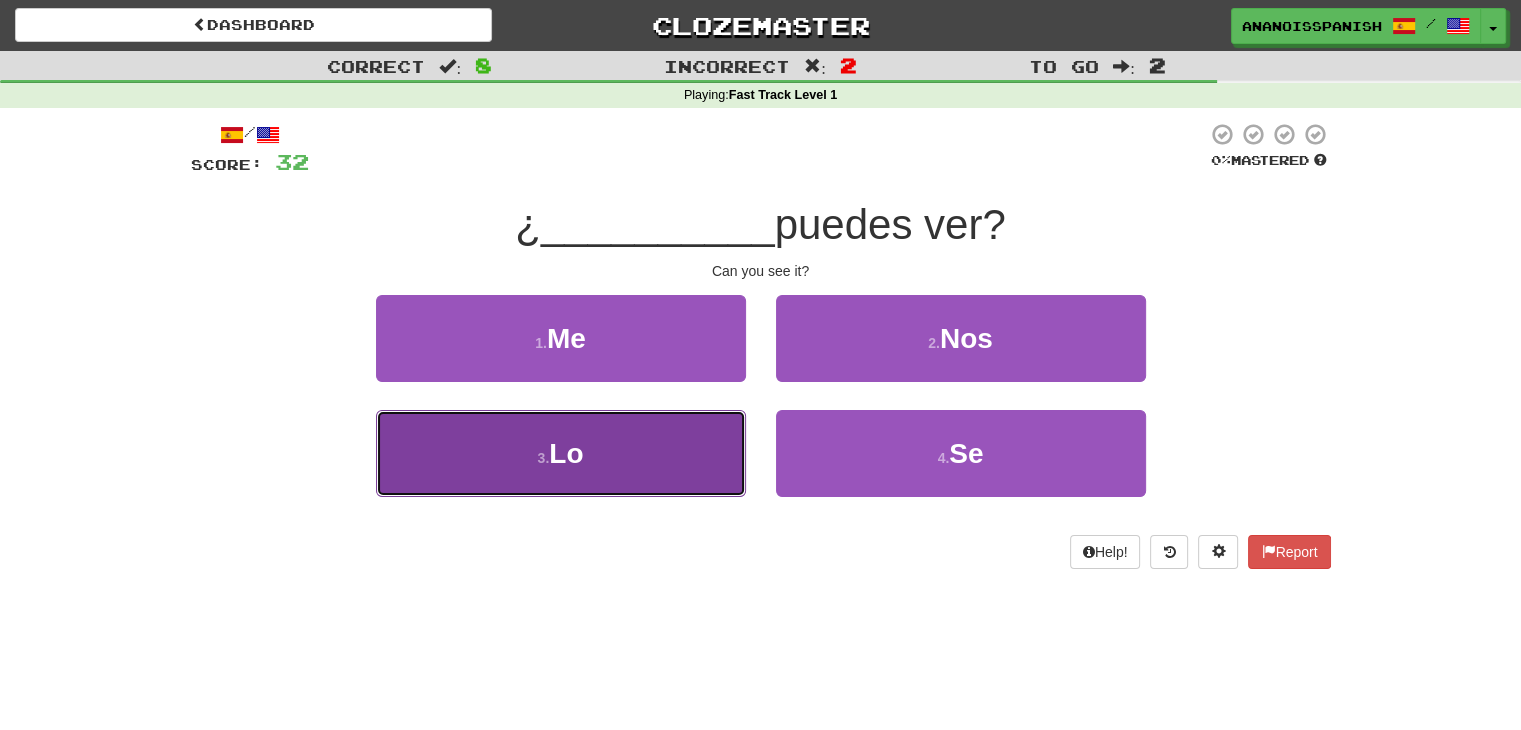 click on "3 .  Lo" at bounding box center (561, 453) 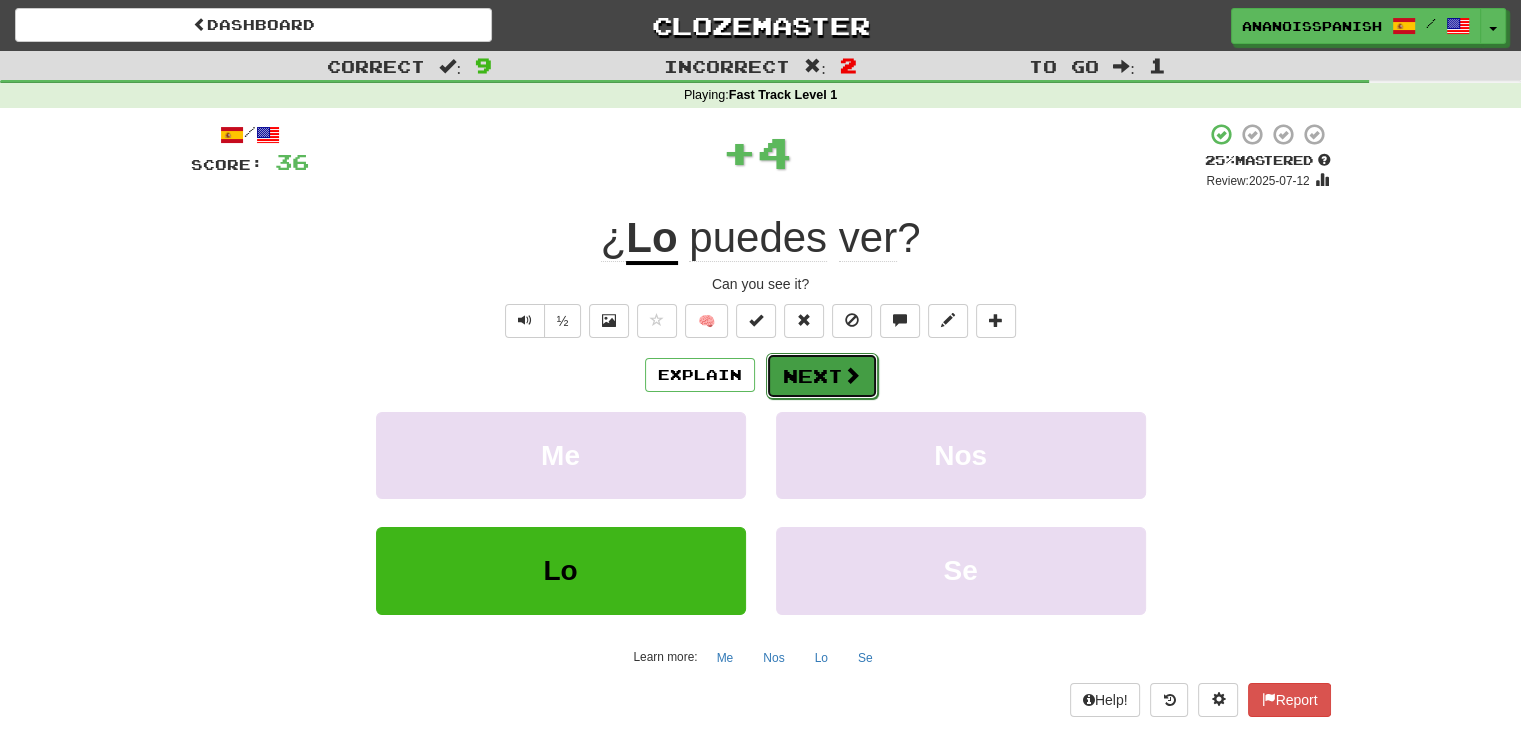 click on "Next" at bounding box center [822, 376] 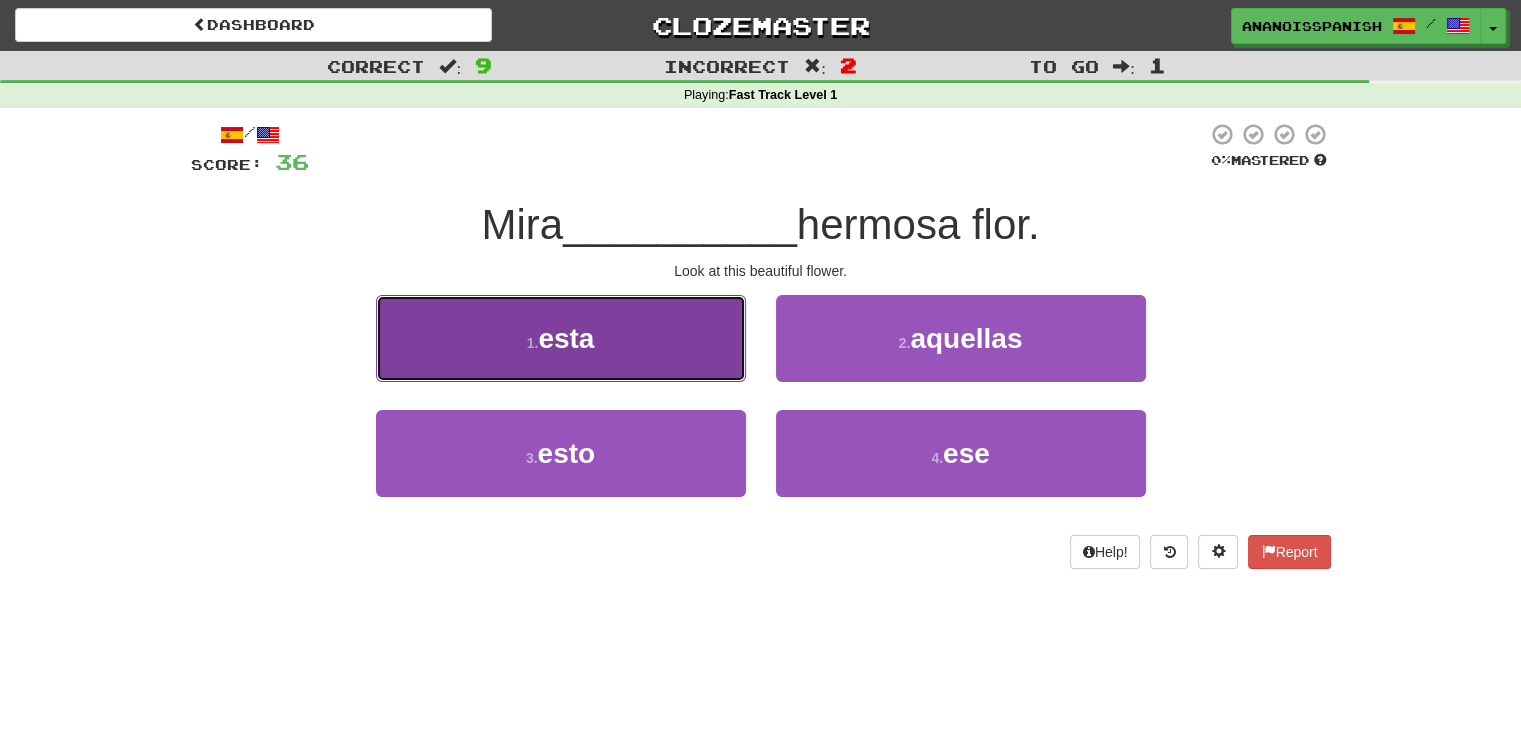 click on "1 .  esta" at bounding box center [561, 338] 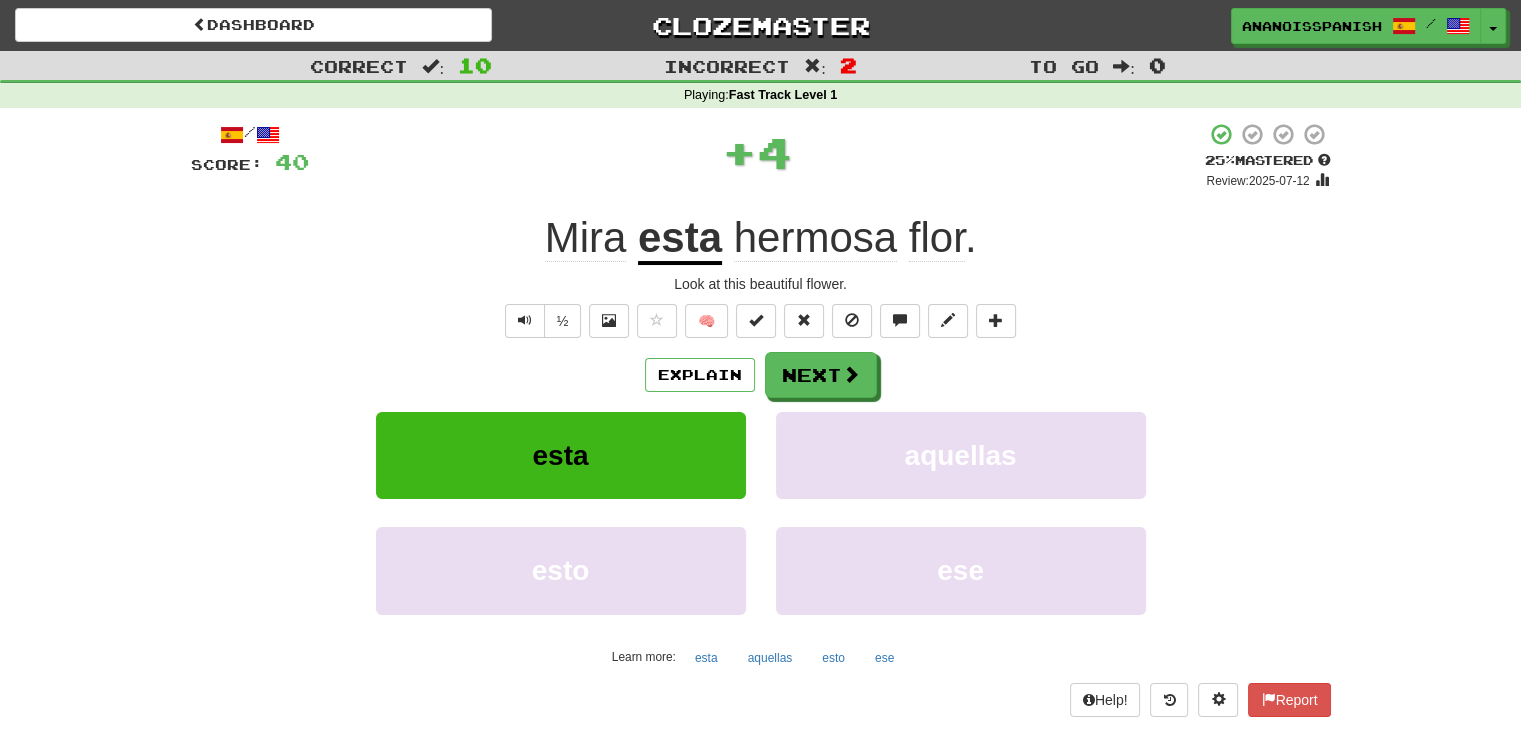 click on "/  Score:   40 + 4 25 %  Mastered Review:  2025-07-12 [PERSON]   esta   hermosa   flor . Look at this beautiful flower. ½ 🧠 Explain Next esta aquellas esto ese Learn more: esta aquellas esto ese  Help!  Report" at bounding box center [761, 419] 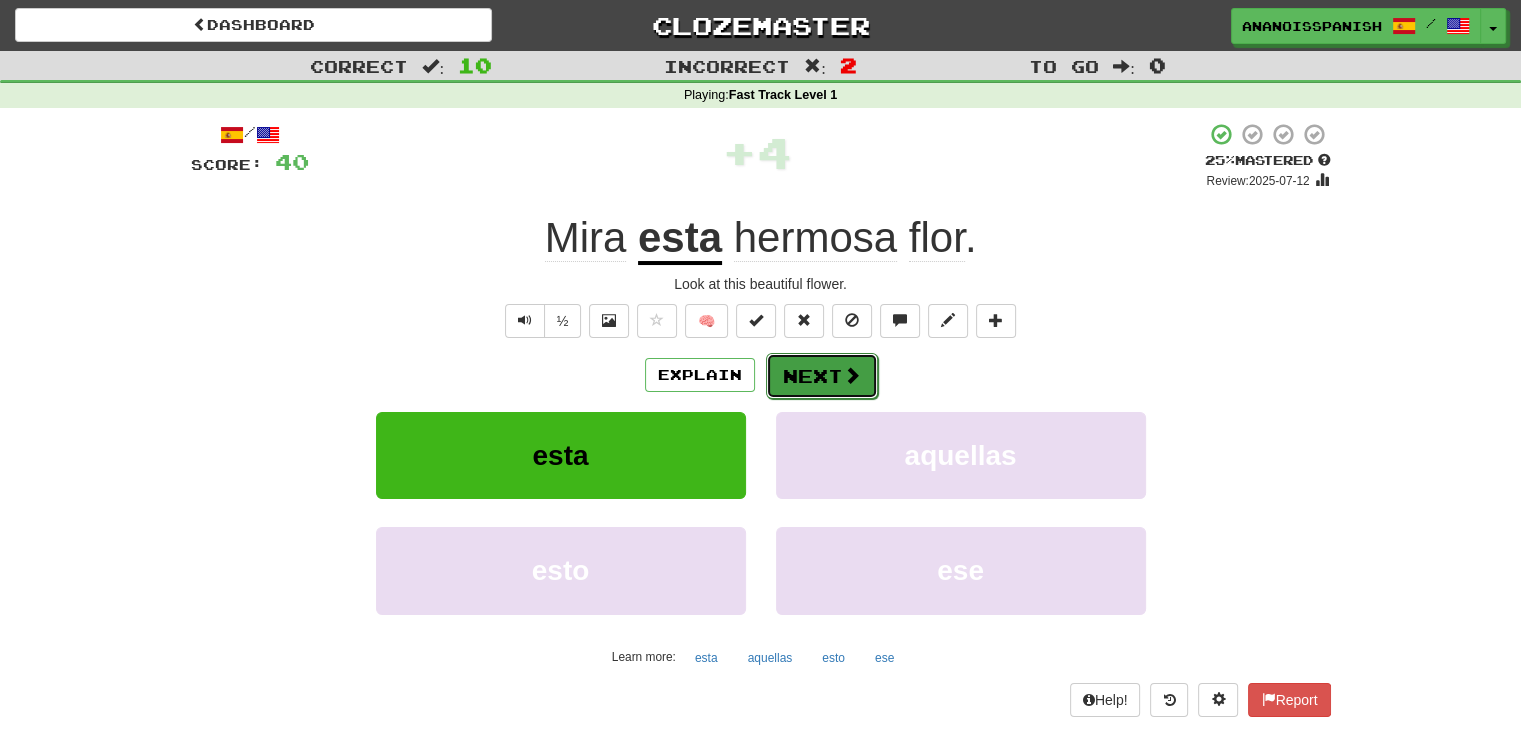 click on "Next" at bounding box center (822, 376) 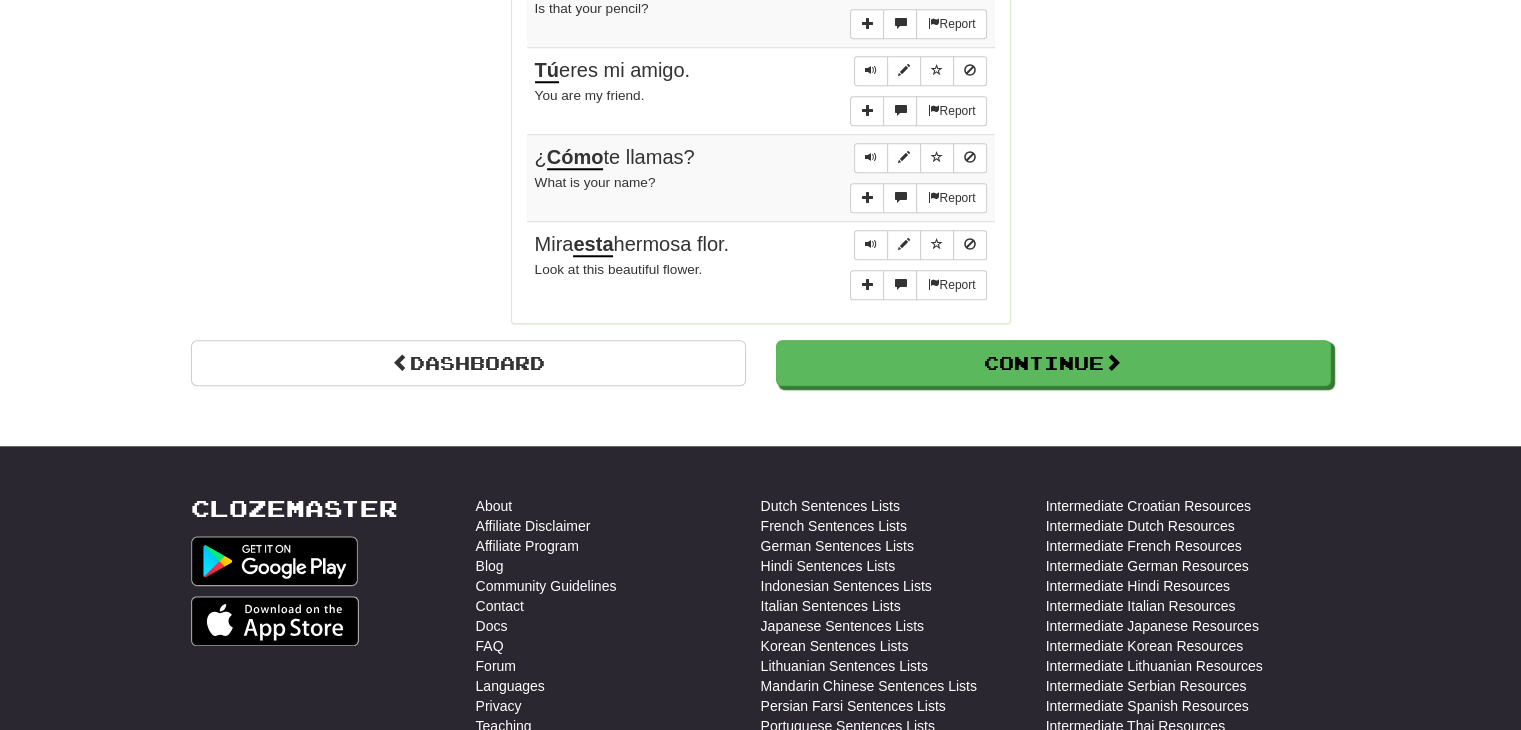 scroll, scrollTop: 1816, scrollLeft: 0, axis: vertical 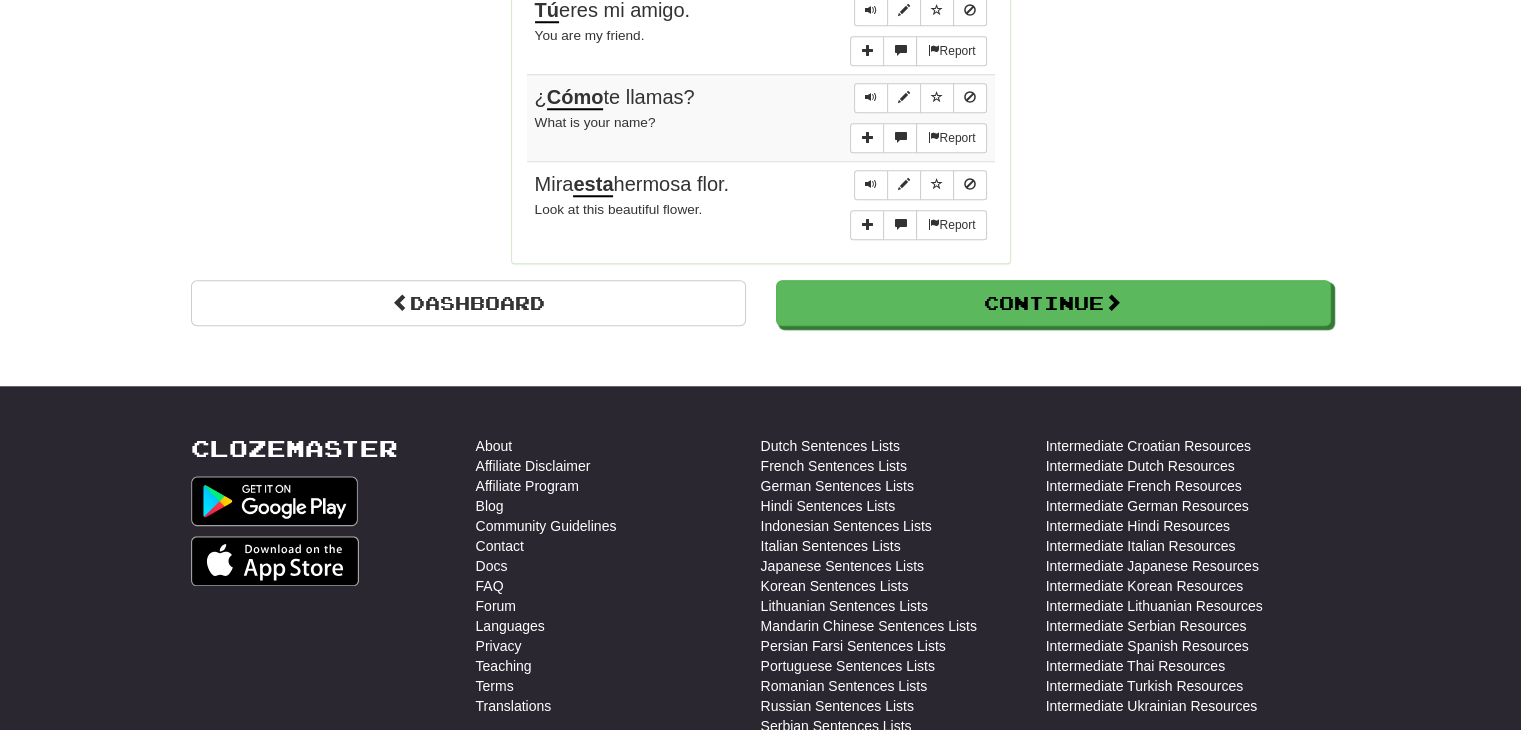 click on "Dashboard Continue  Round Results Stats: Score:   + 40 Time:   1 : 0 4 New:   10 Review:   0 Correct:   10 Incorrect:   2 Get fluent faster. Get  Clozemaster Pro   Progress: Fast Track Level 1 Playing:  10  /  1,000 + 10 0% 1% Mastered:  0  /  1,000 0% Ready for Review:  0  /  Level:  0 60  points to level  1  - keep going! Ranked:  2479 th  this week Sentences:  Report Las llaves están  en  el cajón. The keys are in the drawer.  Report ¿Puedes  ayudarme , por favor? Can you help me, please?  Report Él  está en la tienda. He is in the store.  Report Nosotros  vamos al parque. We are going to the park.  Report Quiero pan  y  agua. I want bread and water.  Report ¿ Lo  puedes ver? Can you see it?  Report ¿Es  ese  tu lápiz? Is that your pencil?  Report Tú  eres mi amigo. You are my friend.  Report ¿ Cómo  te llamas? What is your name?  Report Mira  esta  hermosa flor. Look at this beautiful flower.  Dashboard Continue" at bounding box center [761, -642] 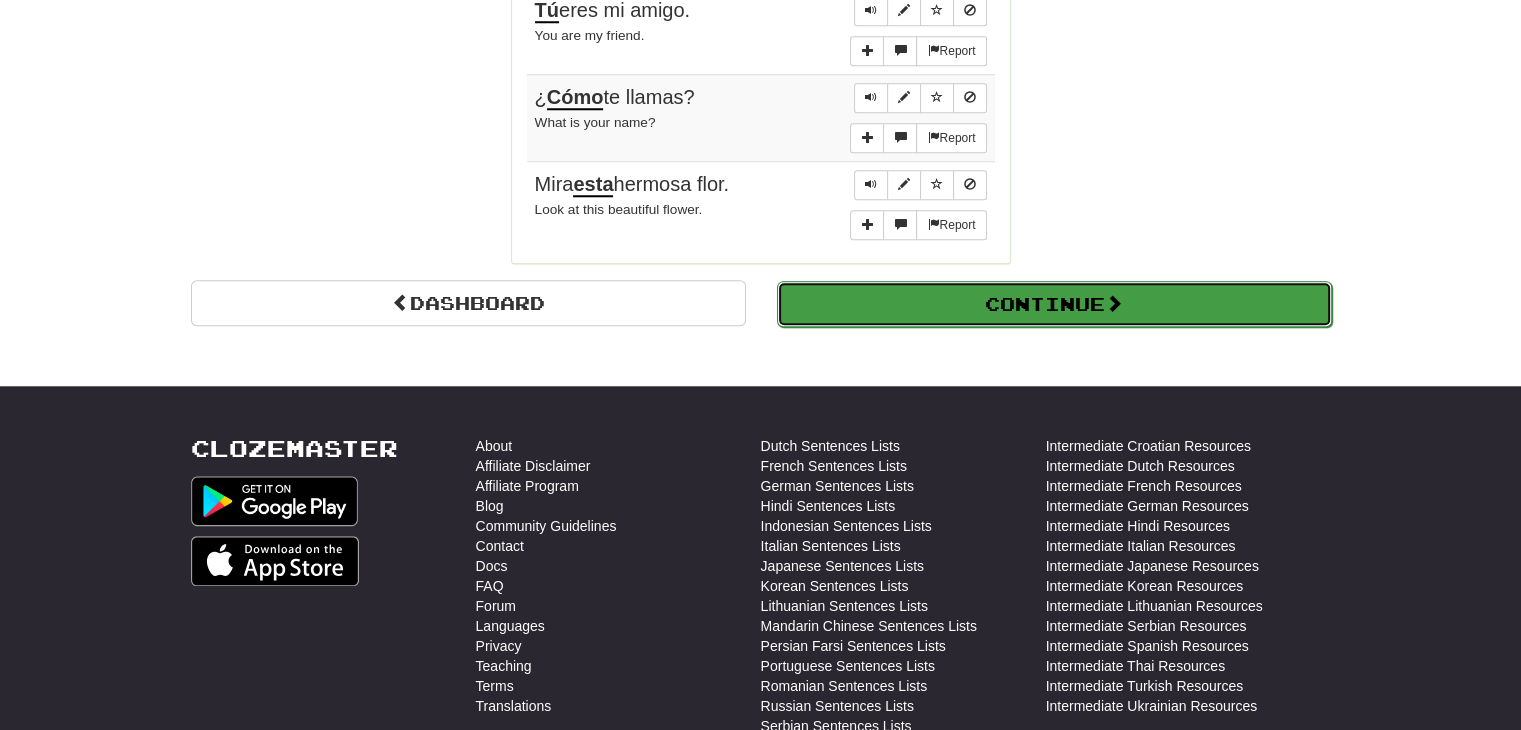 click on "Continue" at bounding box center [1054, 304] 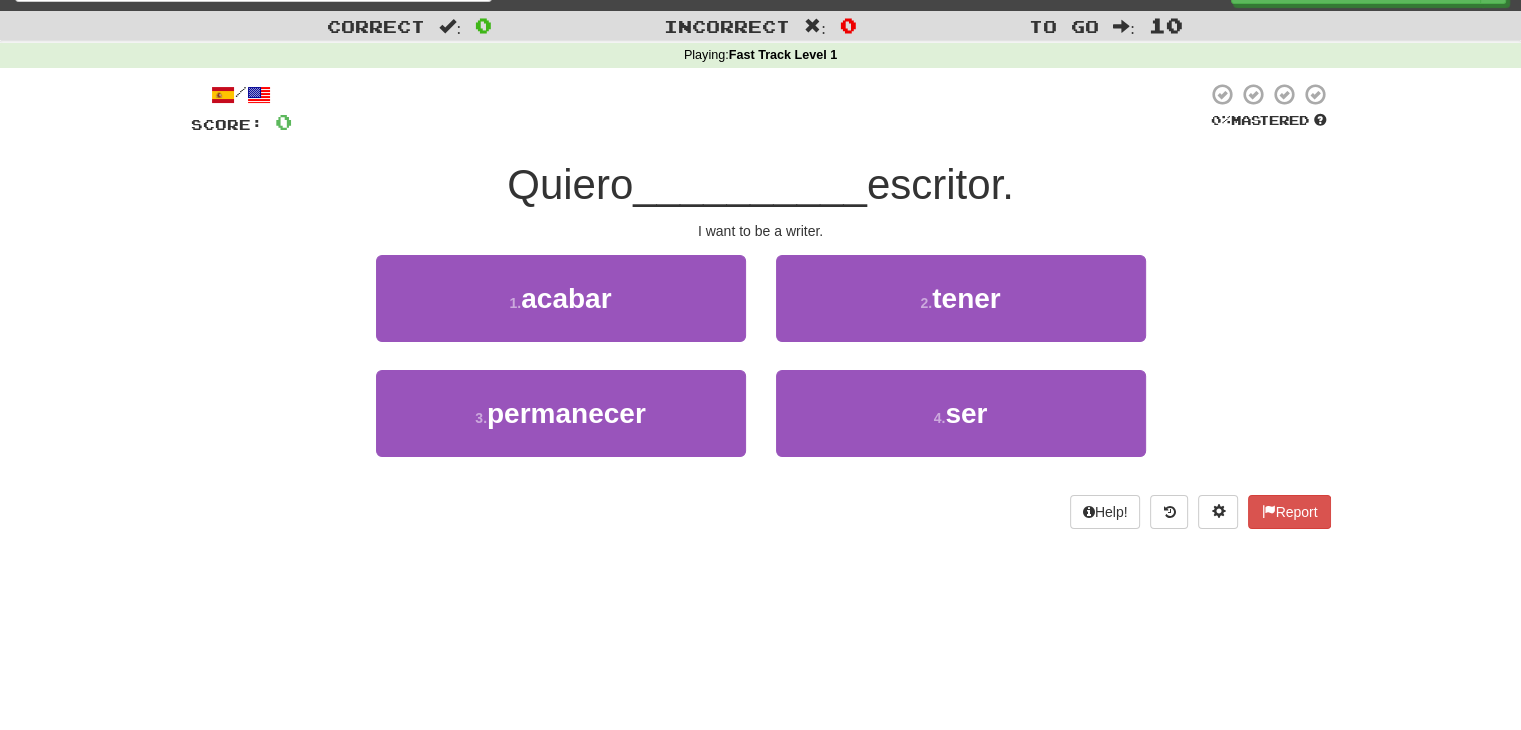 scroll, scrollTop: 38, scrollLeft: 0, axis: vertical 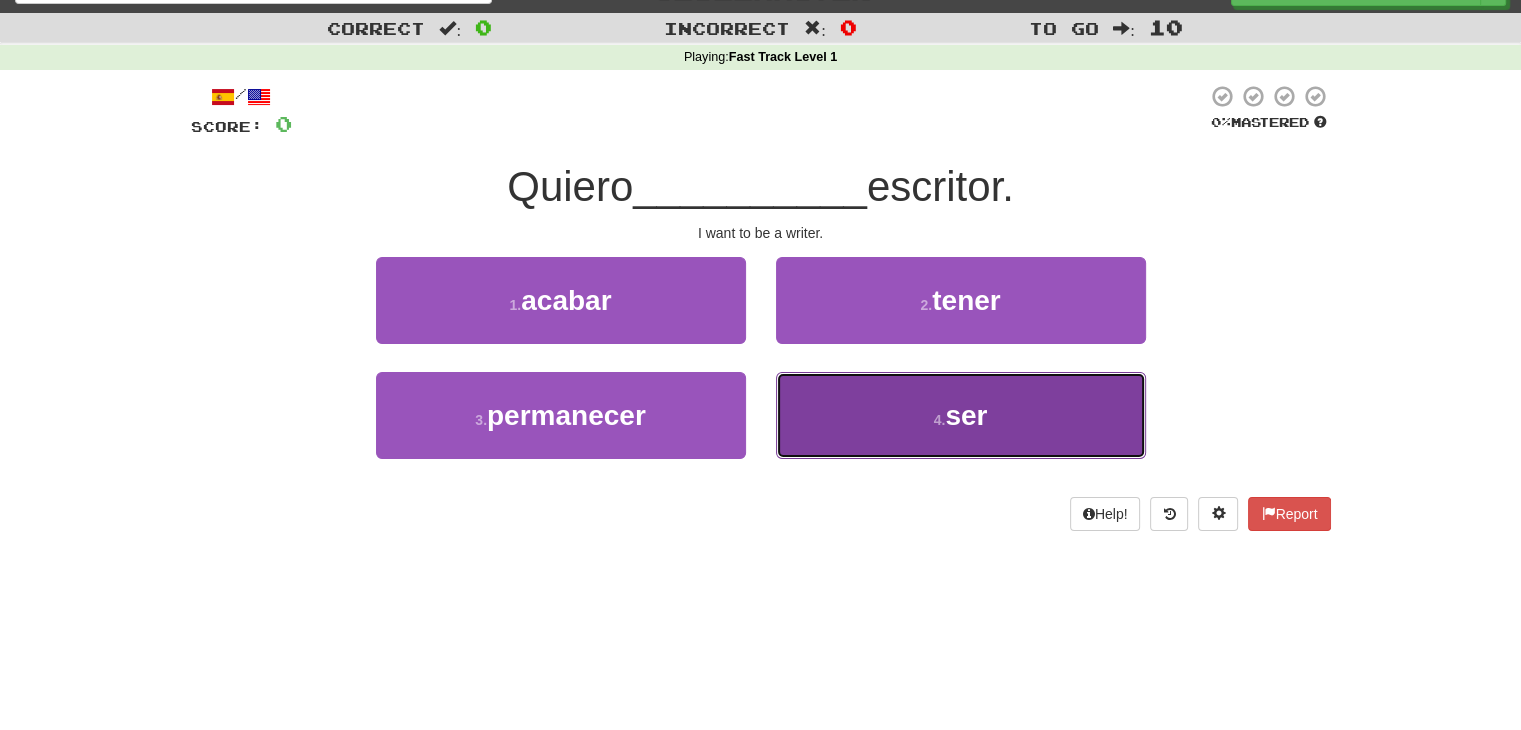 click on "4 .  ser" at bounding box center (961, 415) 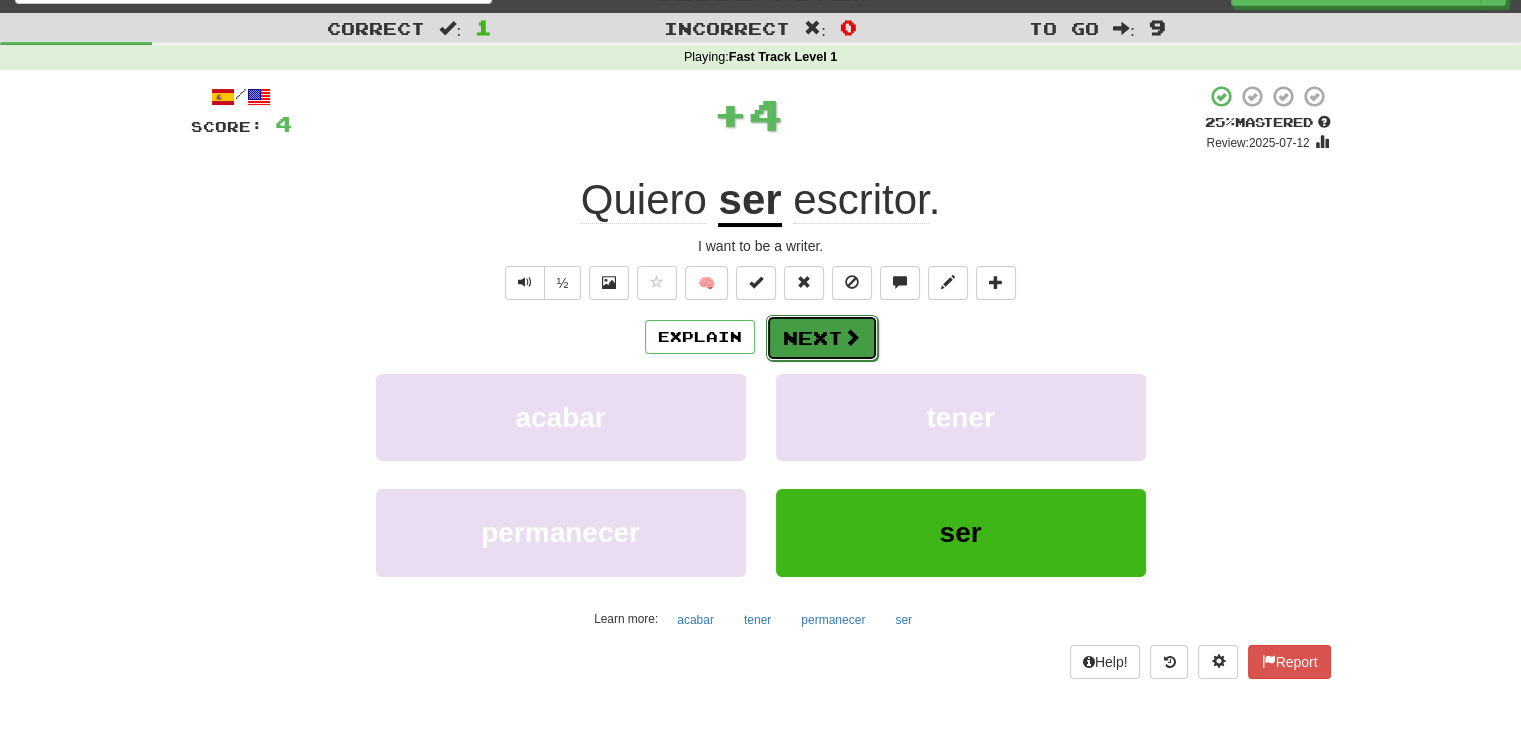 click on "Next" at bounding box center [822, 338] 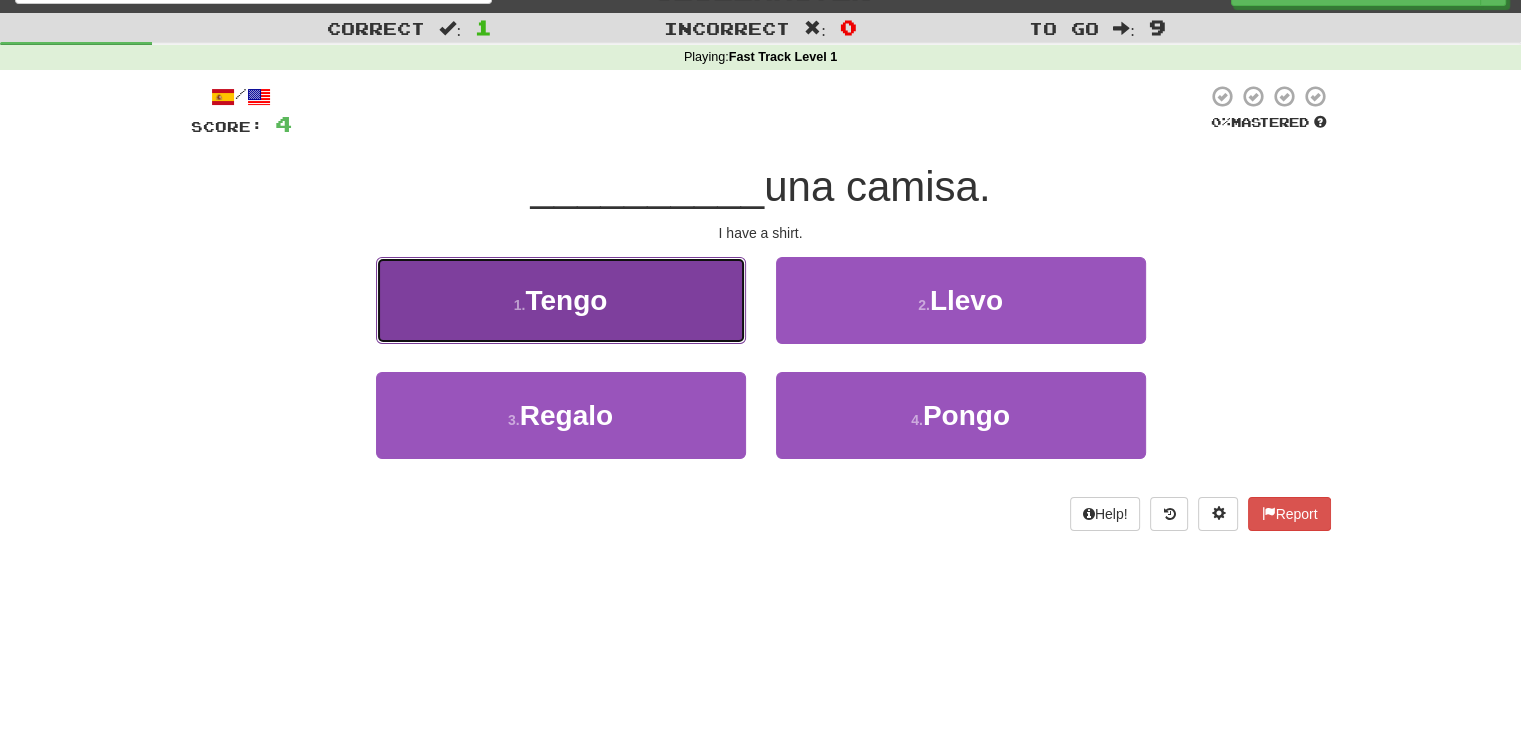 click on "1 .  Tengo" at bounding box center [561, 300] 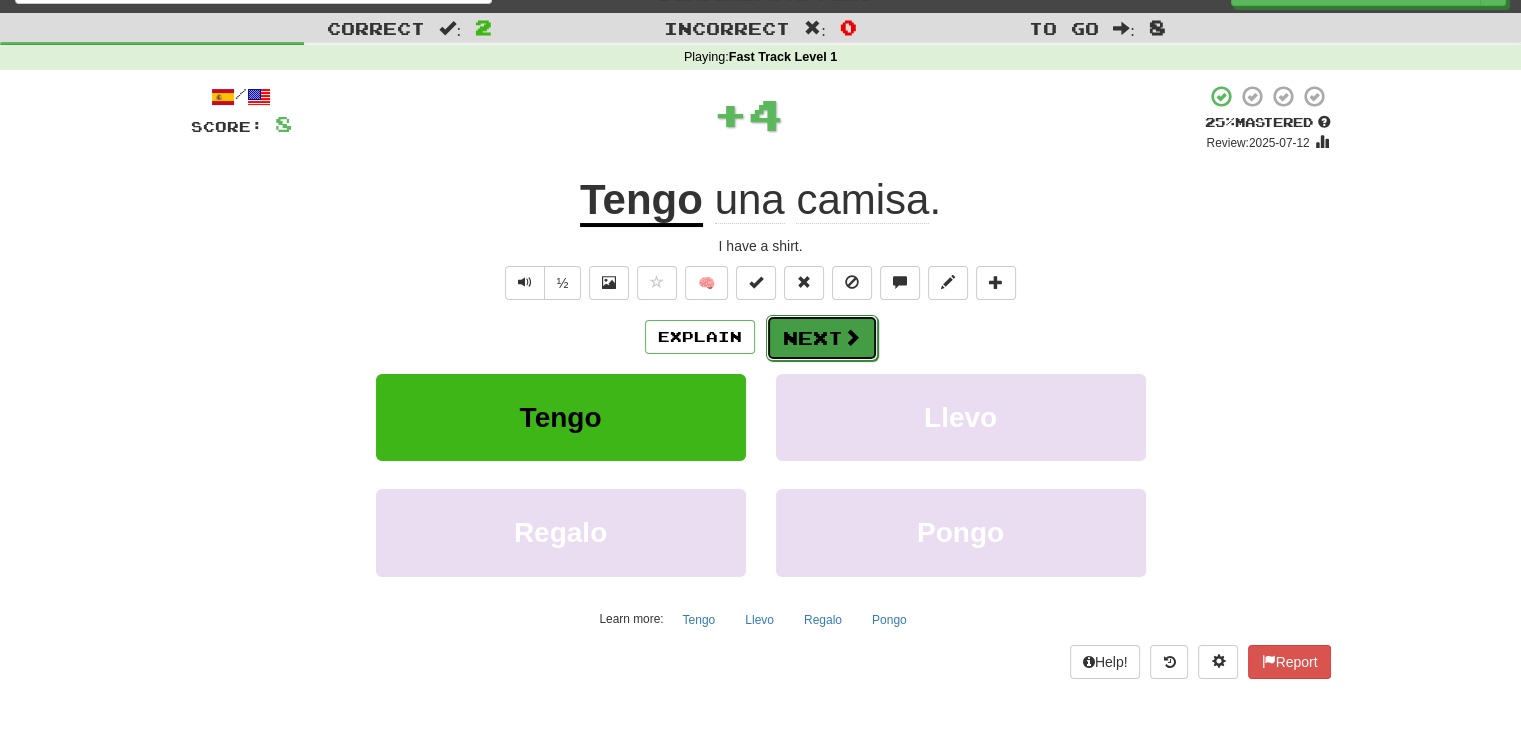 click on "Next" at bounding box center (822, 338) 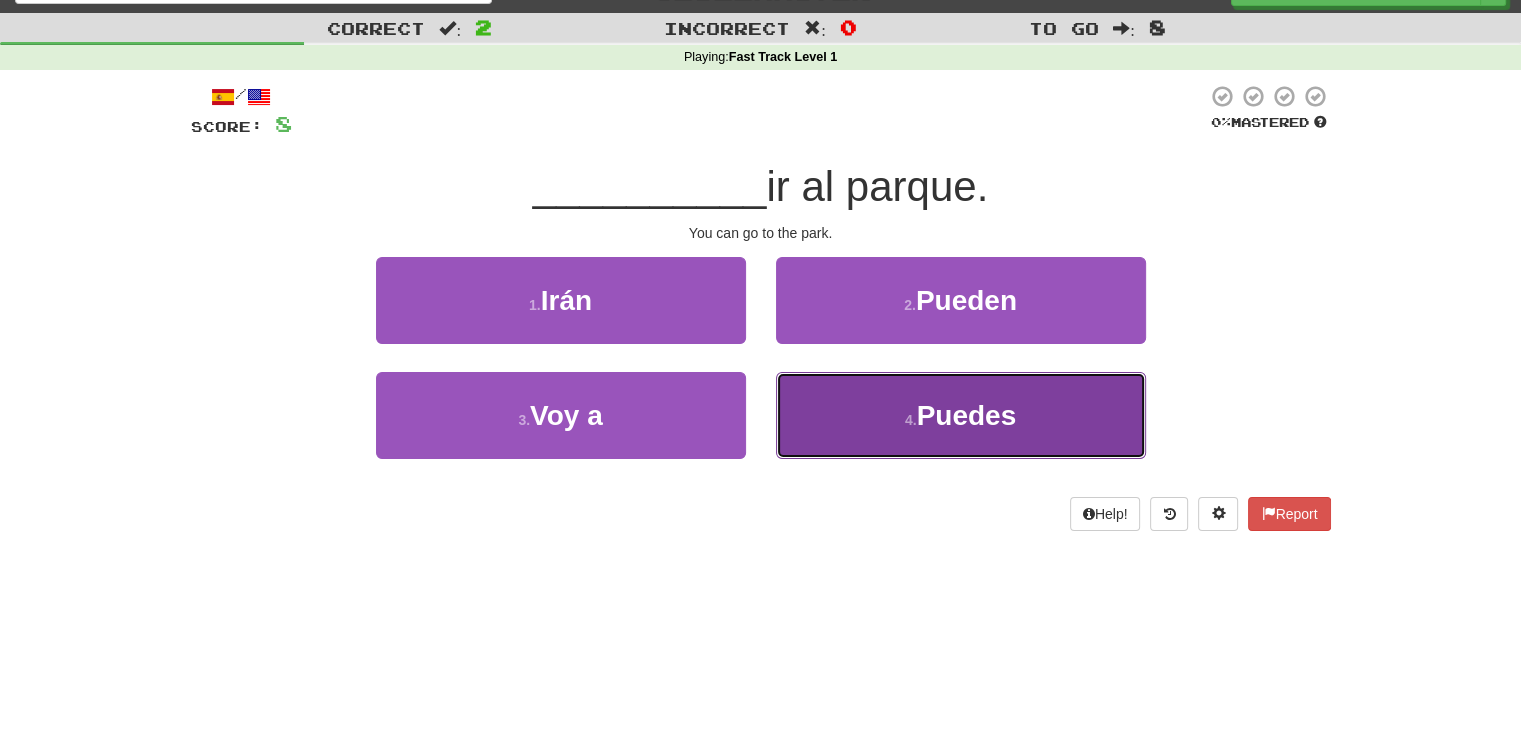 click on "4 .  Puedes" at bounding box center [961, 415] 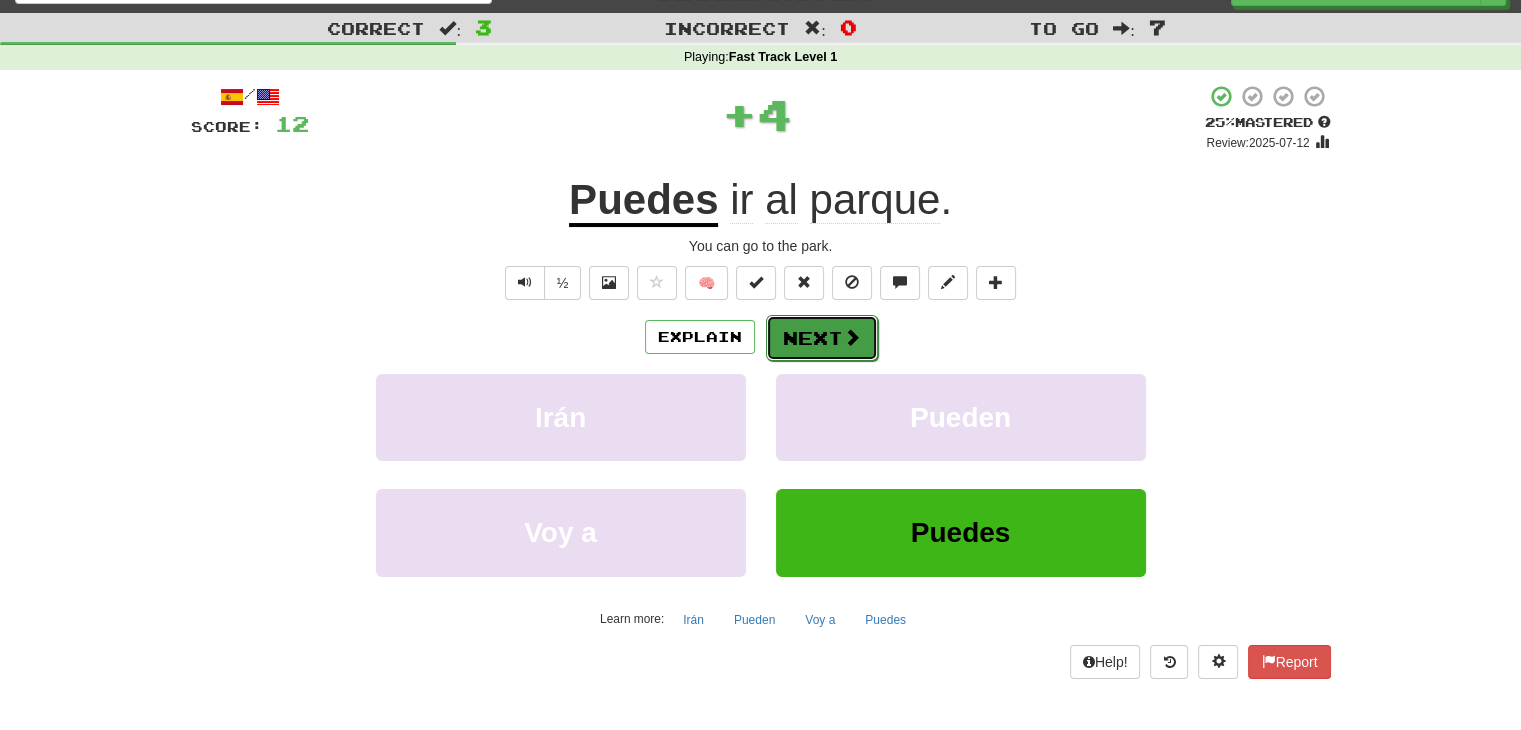 click on "Next" at bounding box center (822, 338) 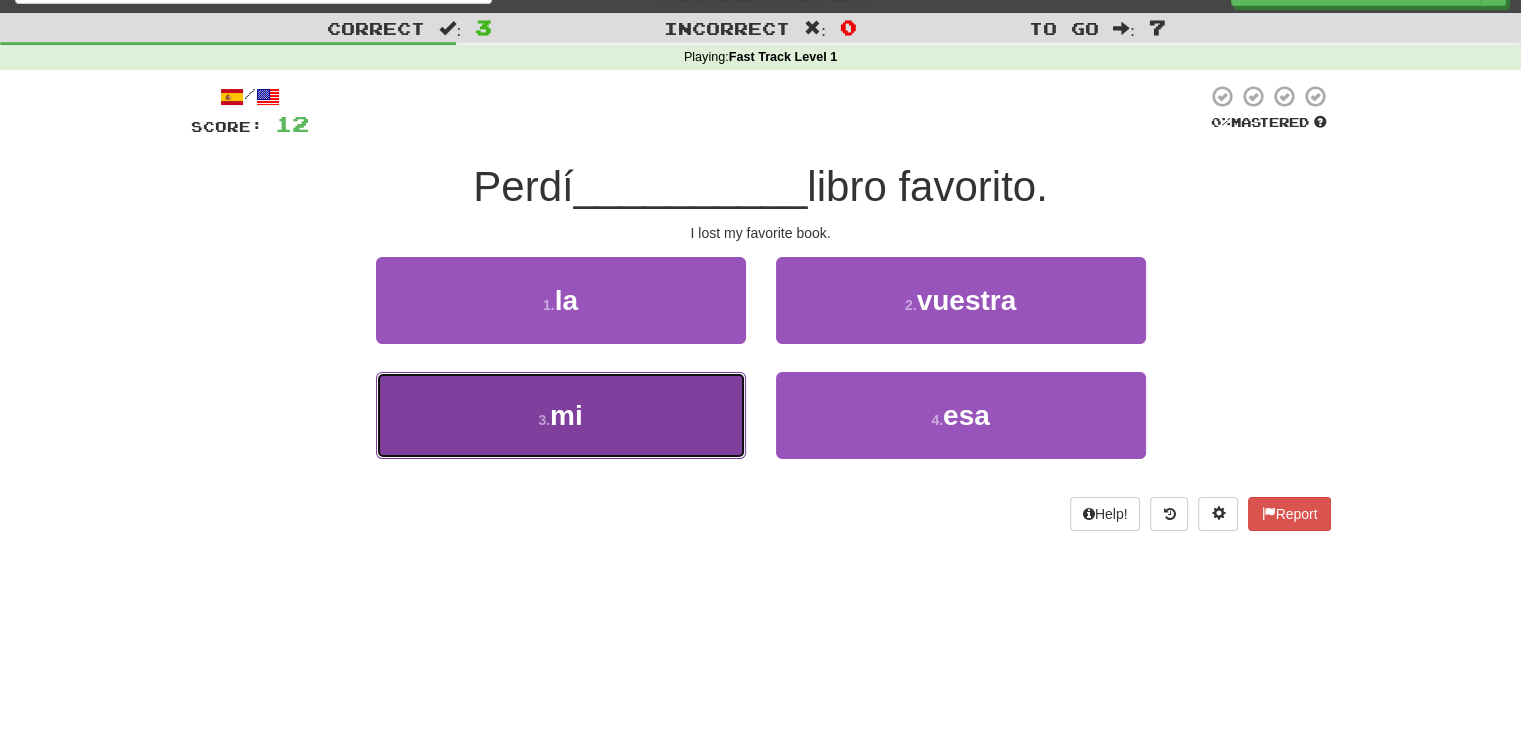 click on "3 .  mi" at bounding box center [561, 415] 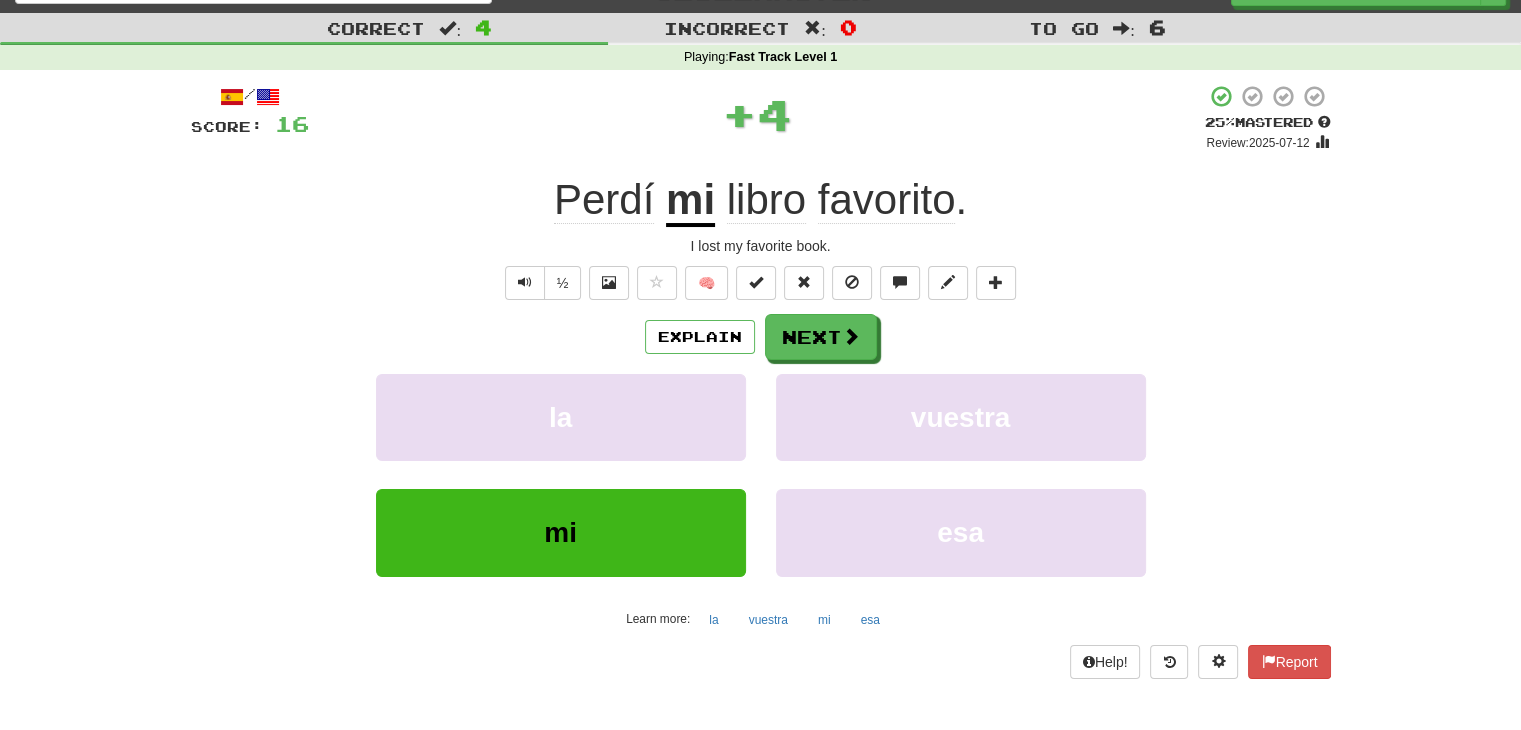 click on "Explain Next" at bounding box center [761, 337] 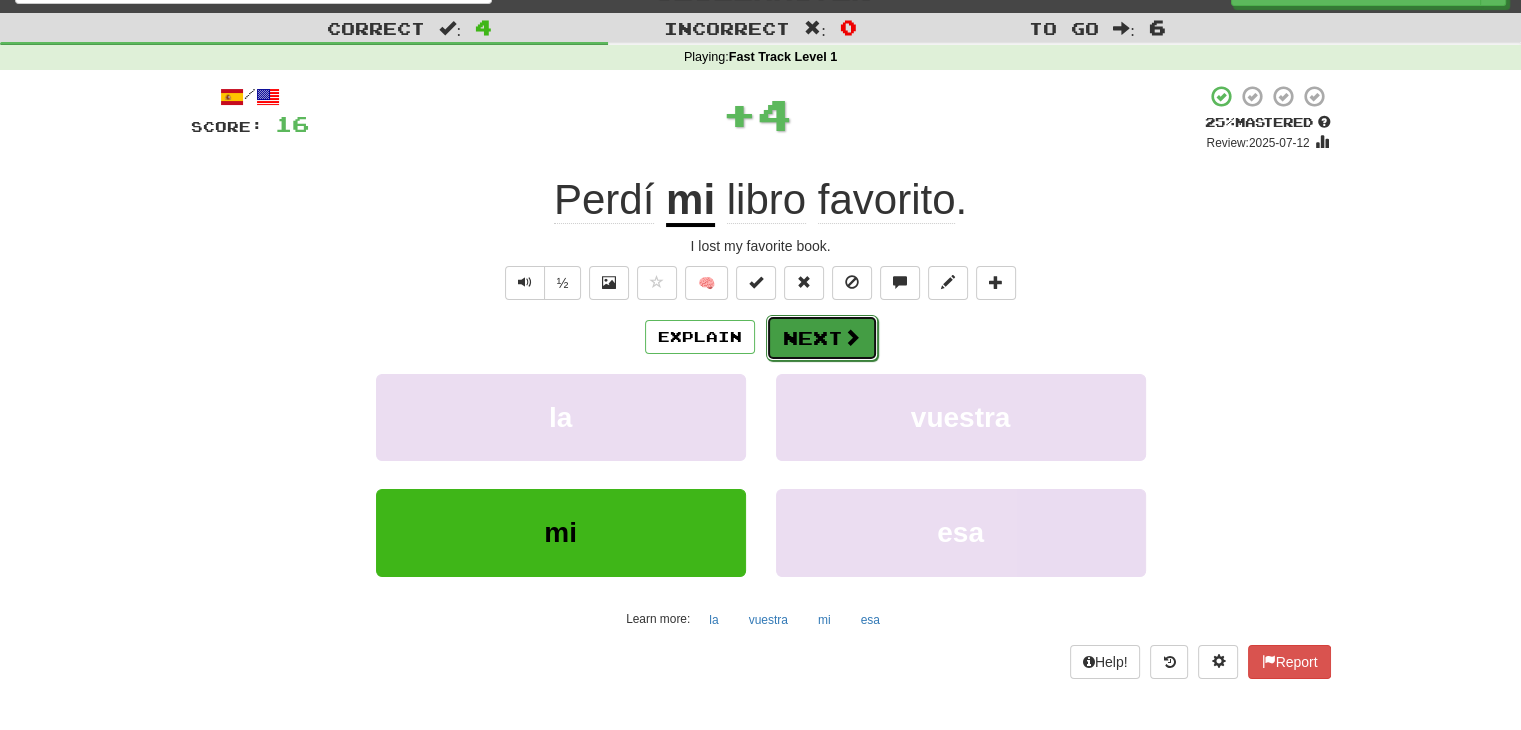click at bounding box center (852, 337) 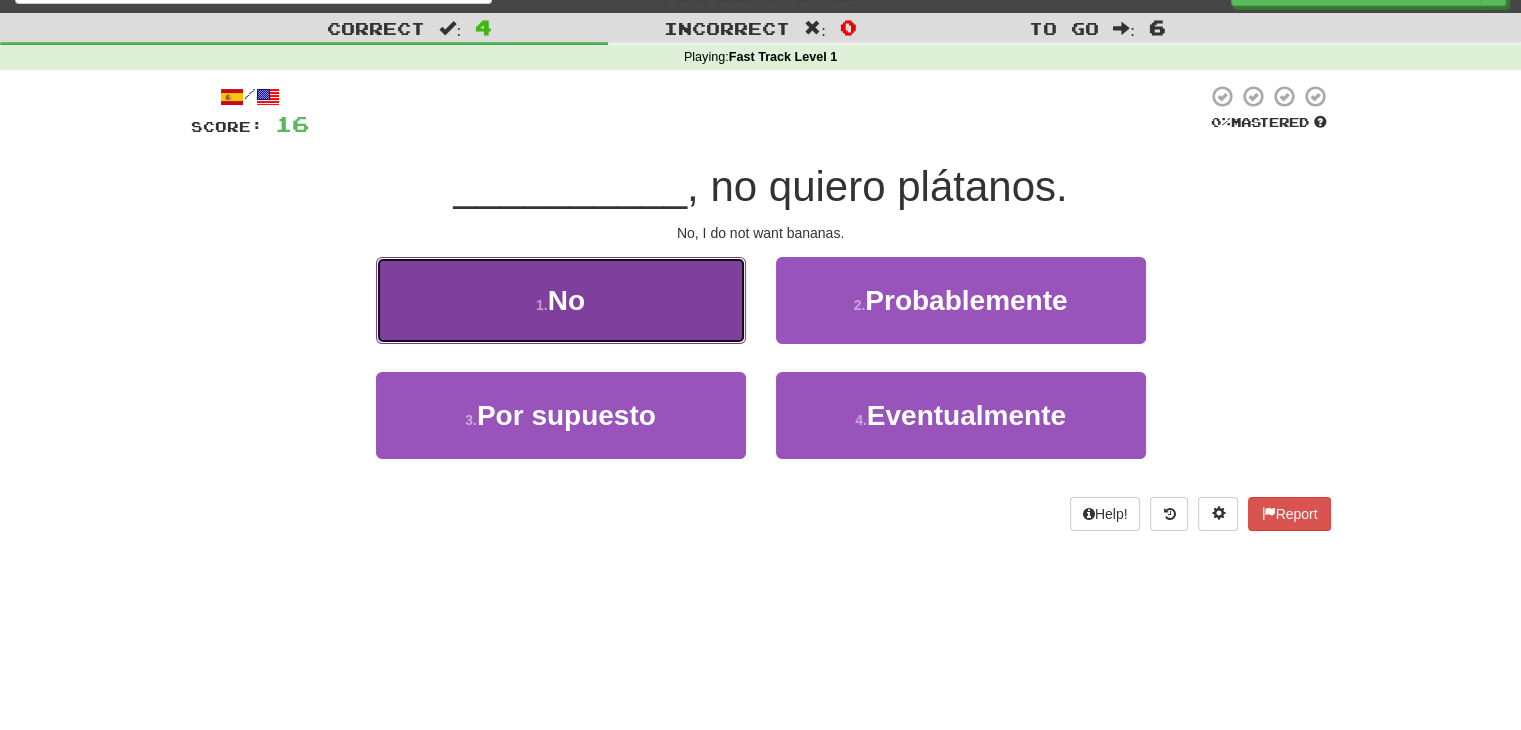 click on "1 .  No" at bounding box center [561, 300] 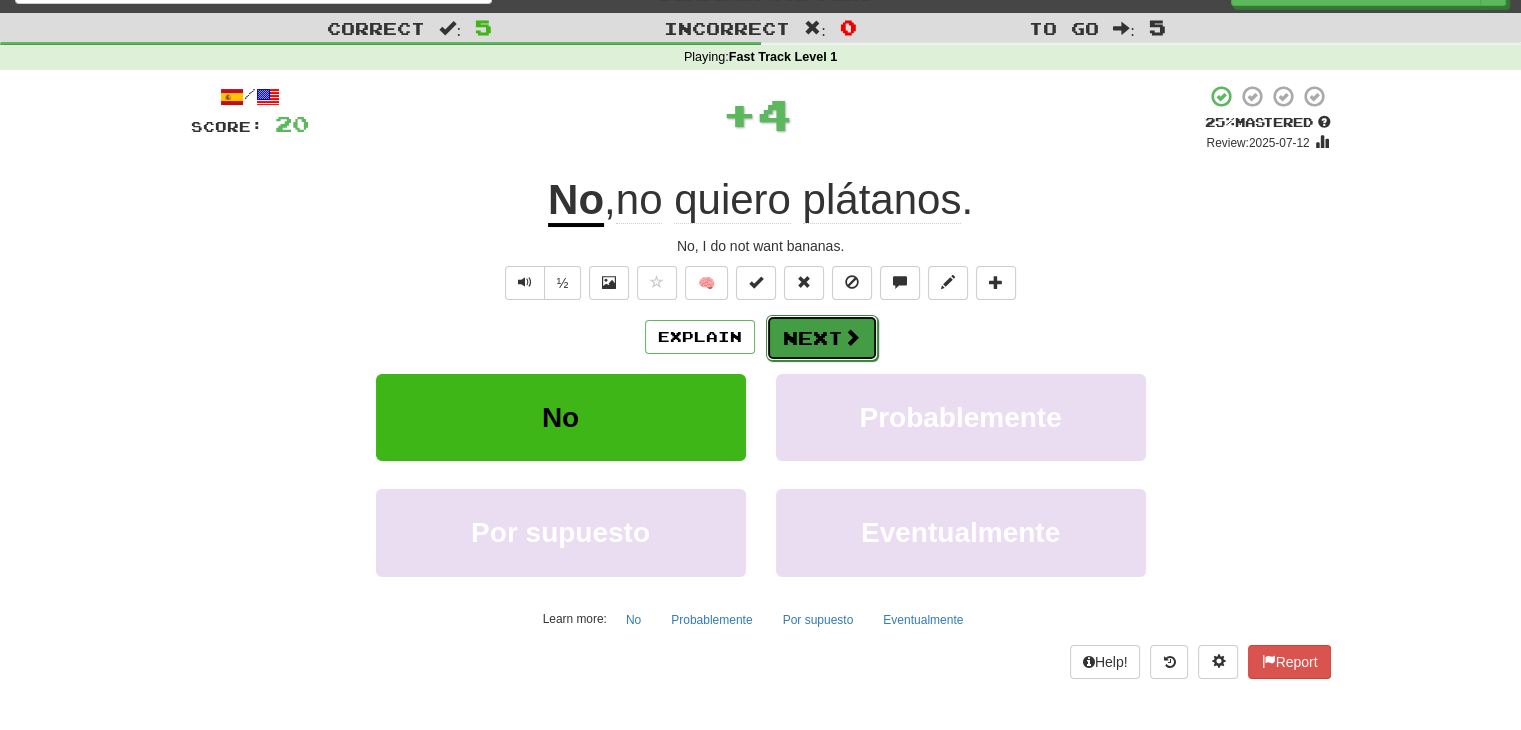 click on "Next" at bounding box center [822, 338] 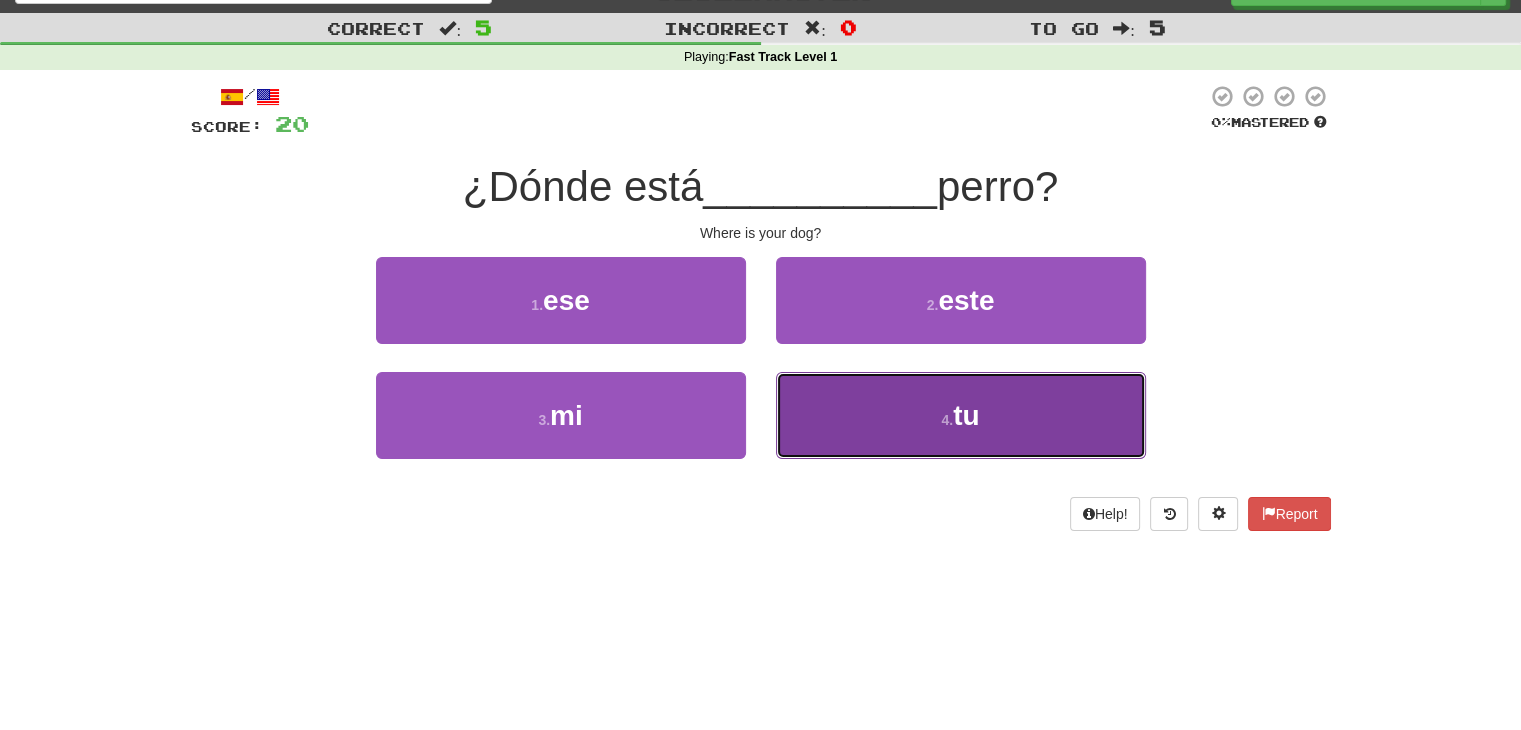click on "4 .  tu" at bounding box center (961, 415) 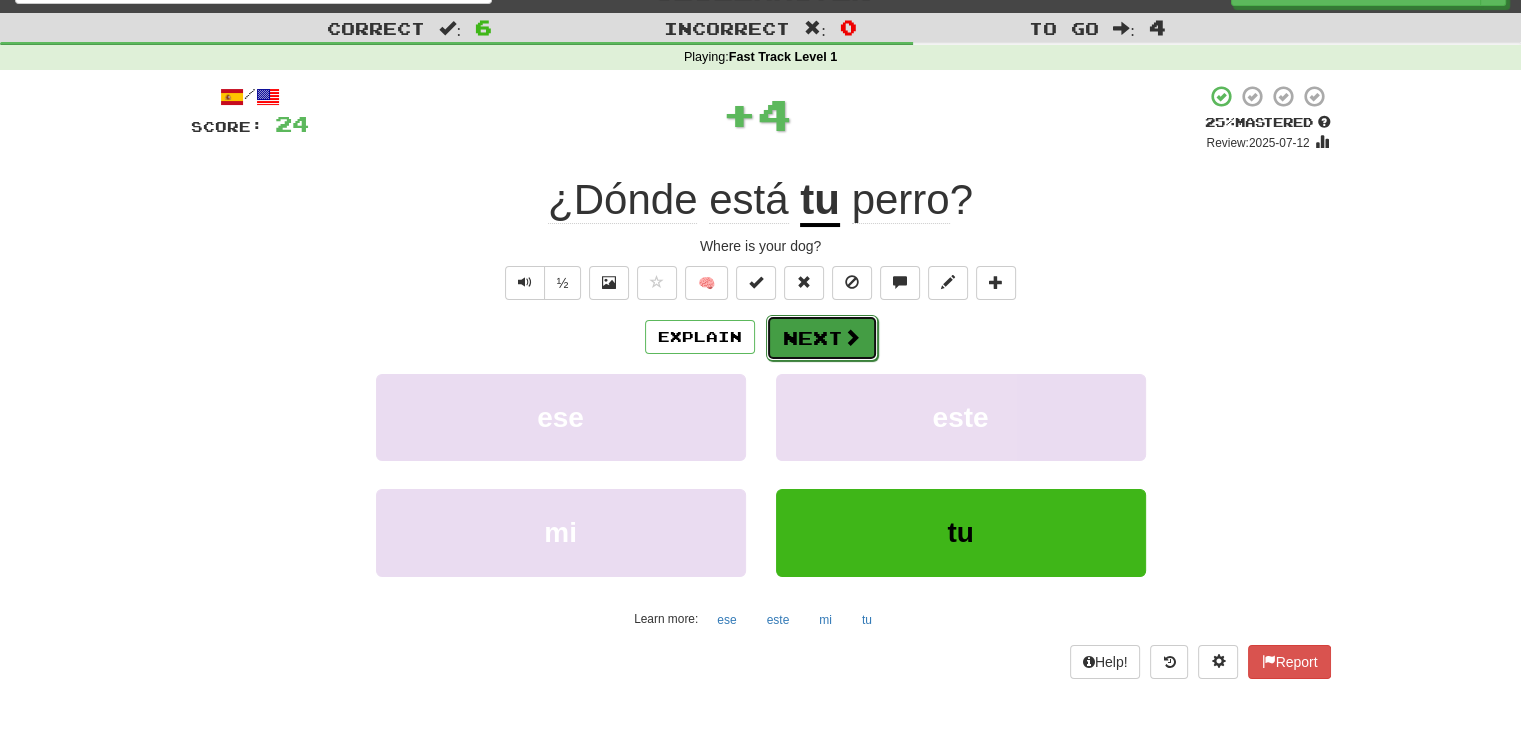 click on "Next" at bounding box center [822, 338] 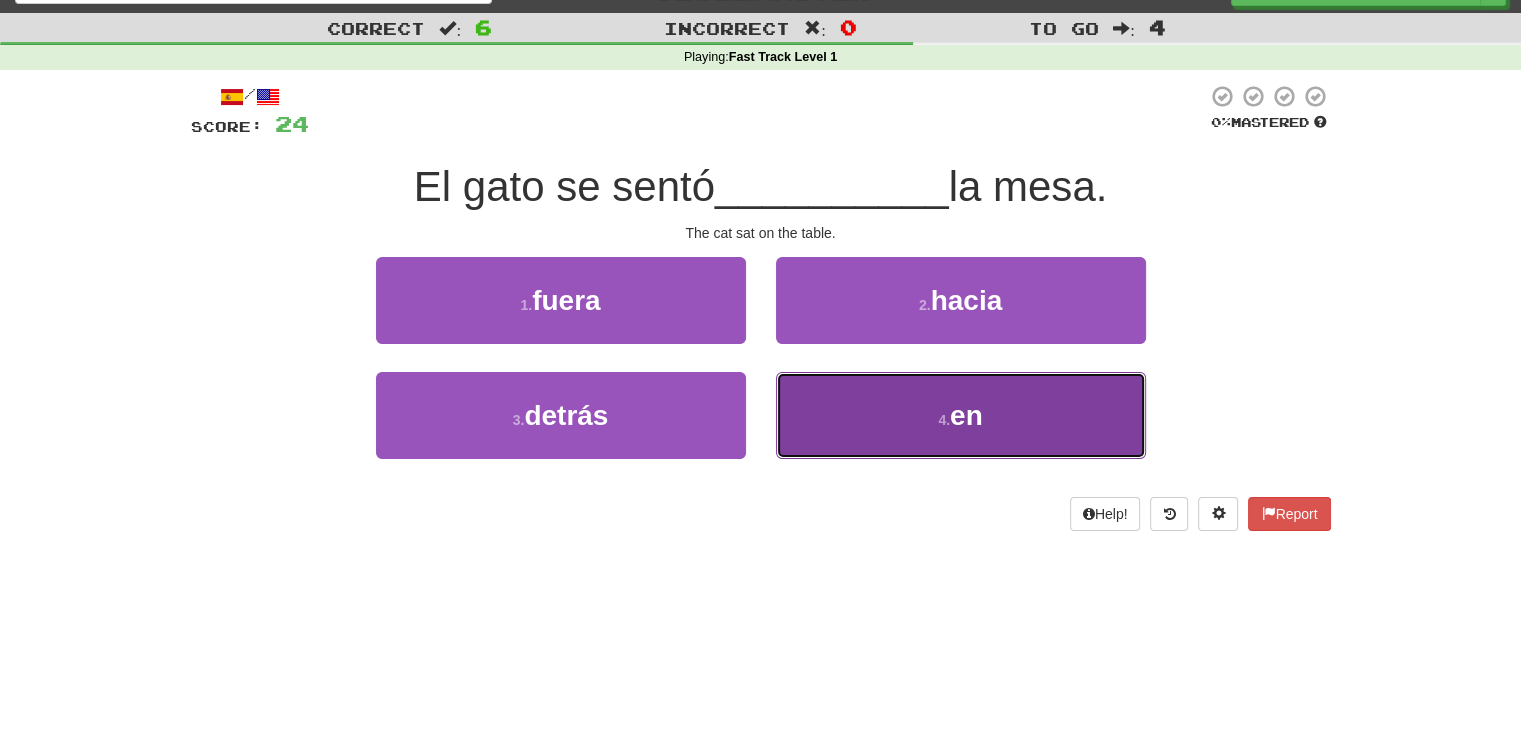 click on "en" at bounding box center (966, 415) 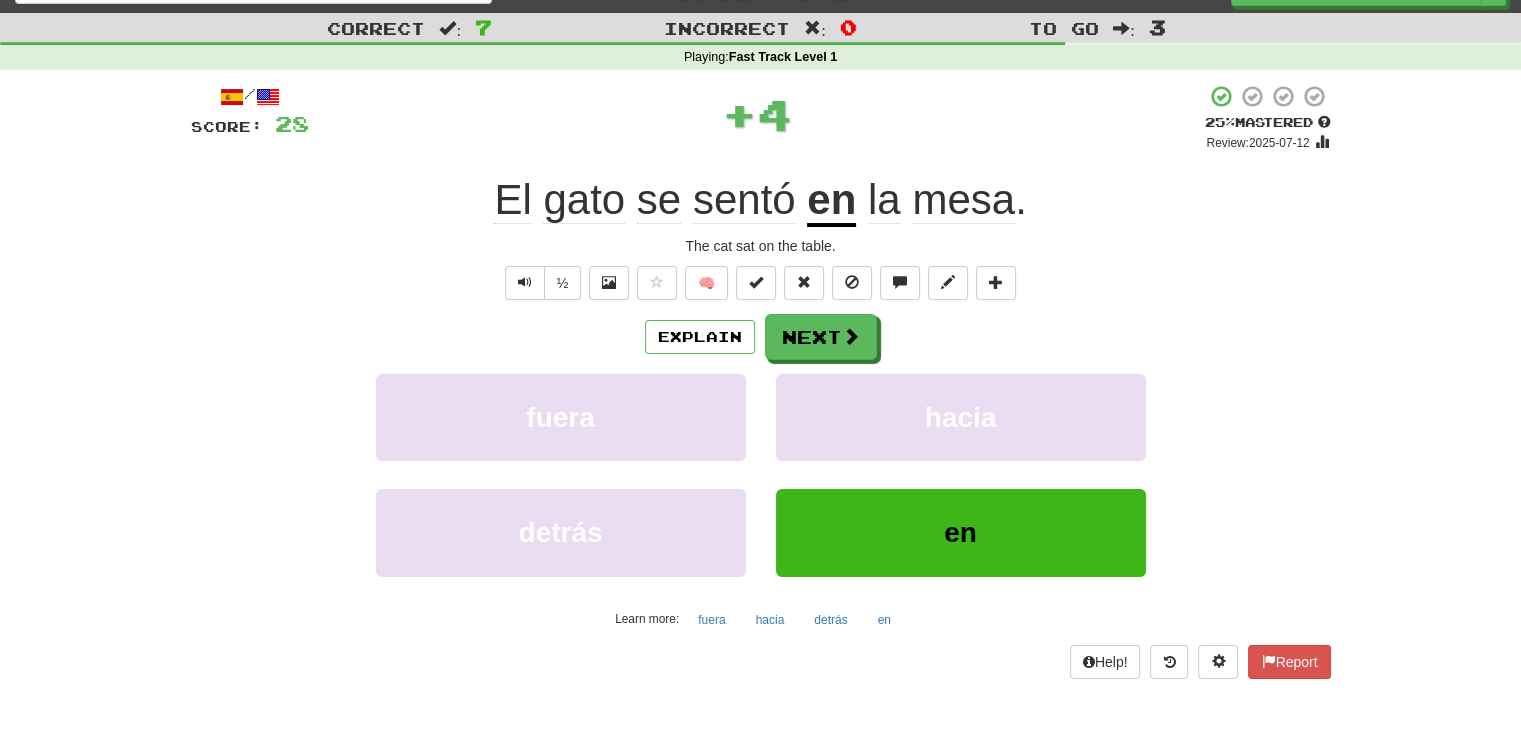 click on "Explain Next" at bounding box center [761, 337] 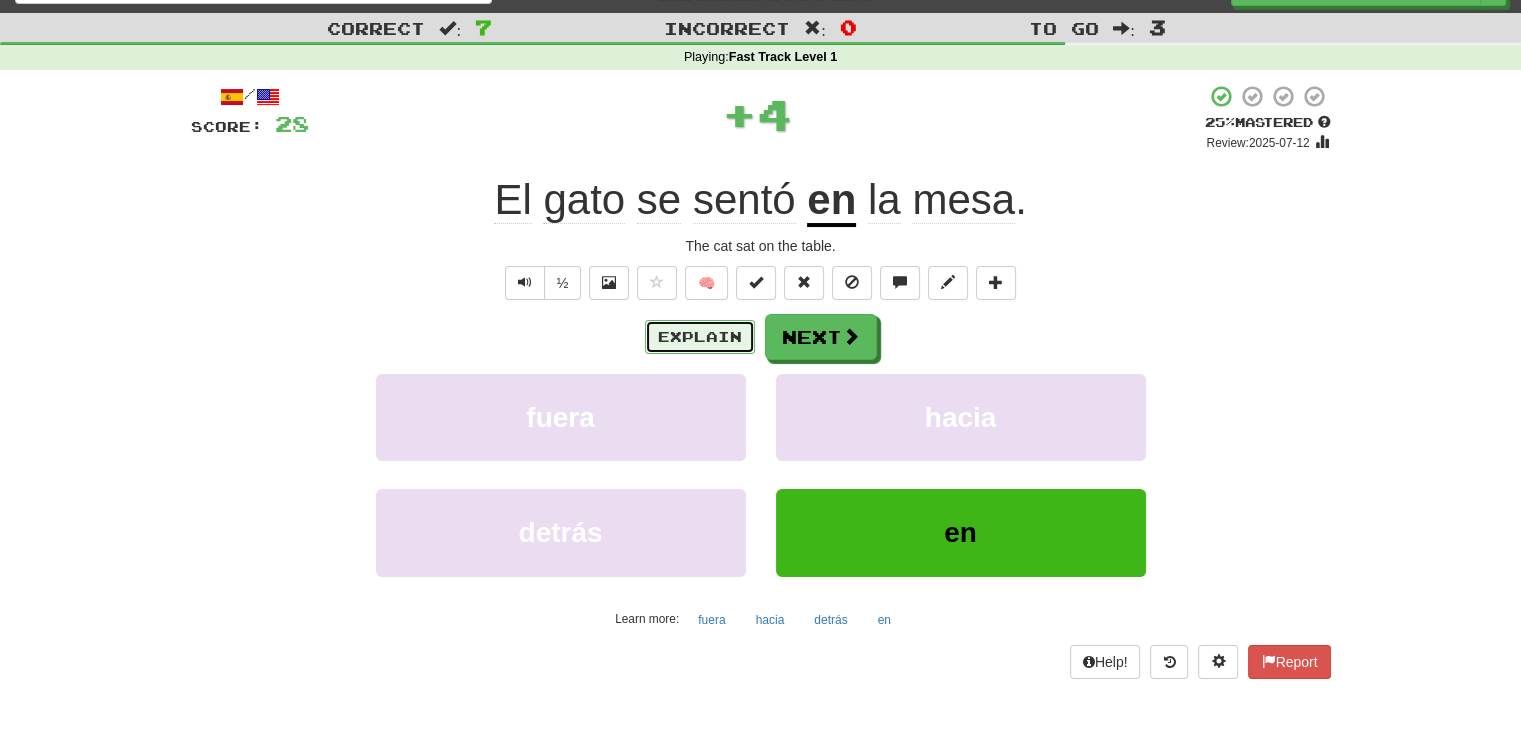 click on "Explain" at bounding box center (700, 337) 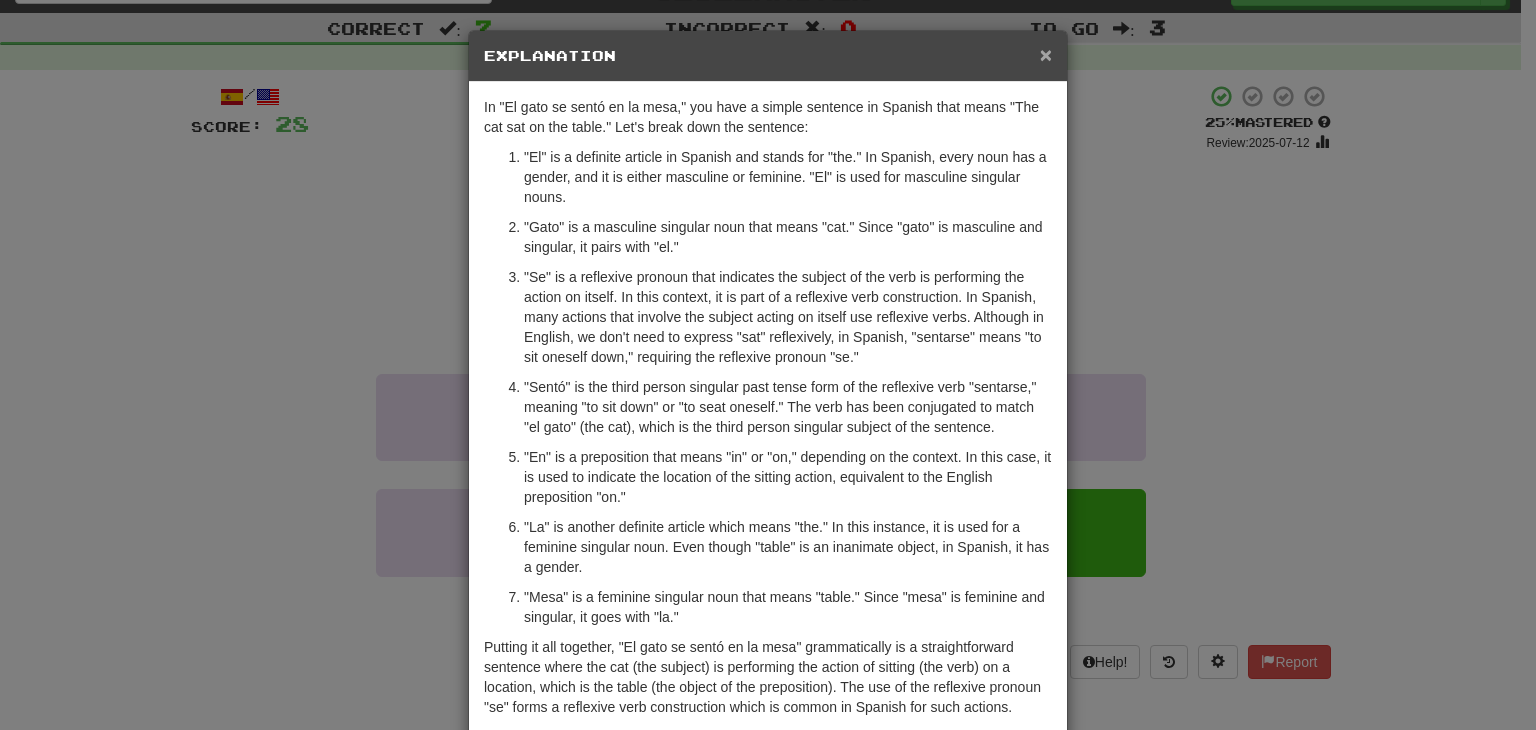 click on "×" at bounding box center [1046, 54] 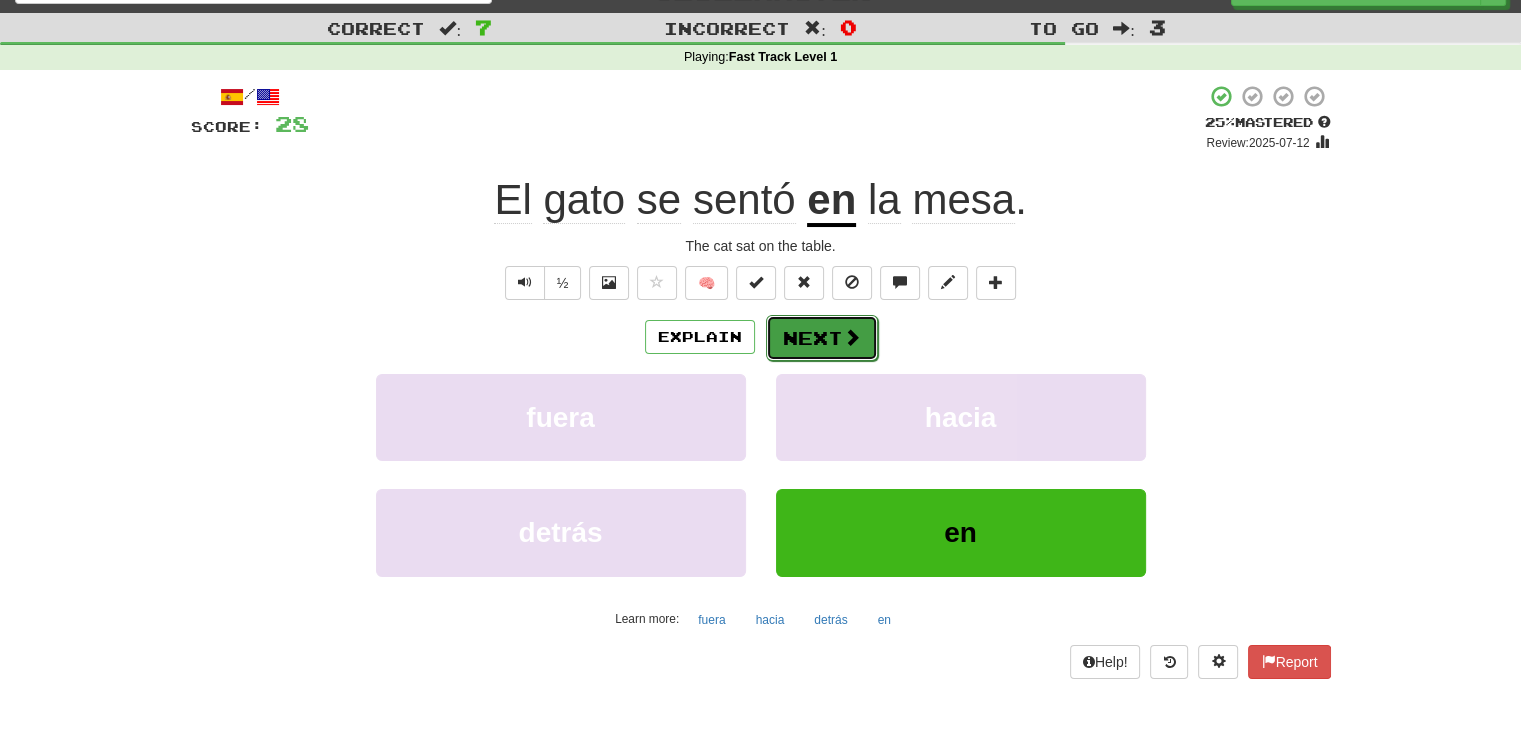 click on "Next" at bounding box center [822, 338] 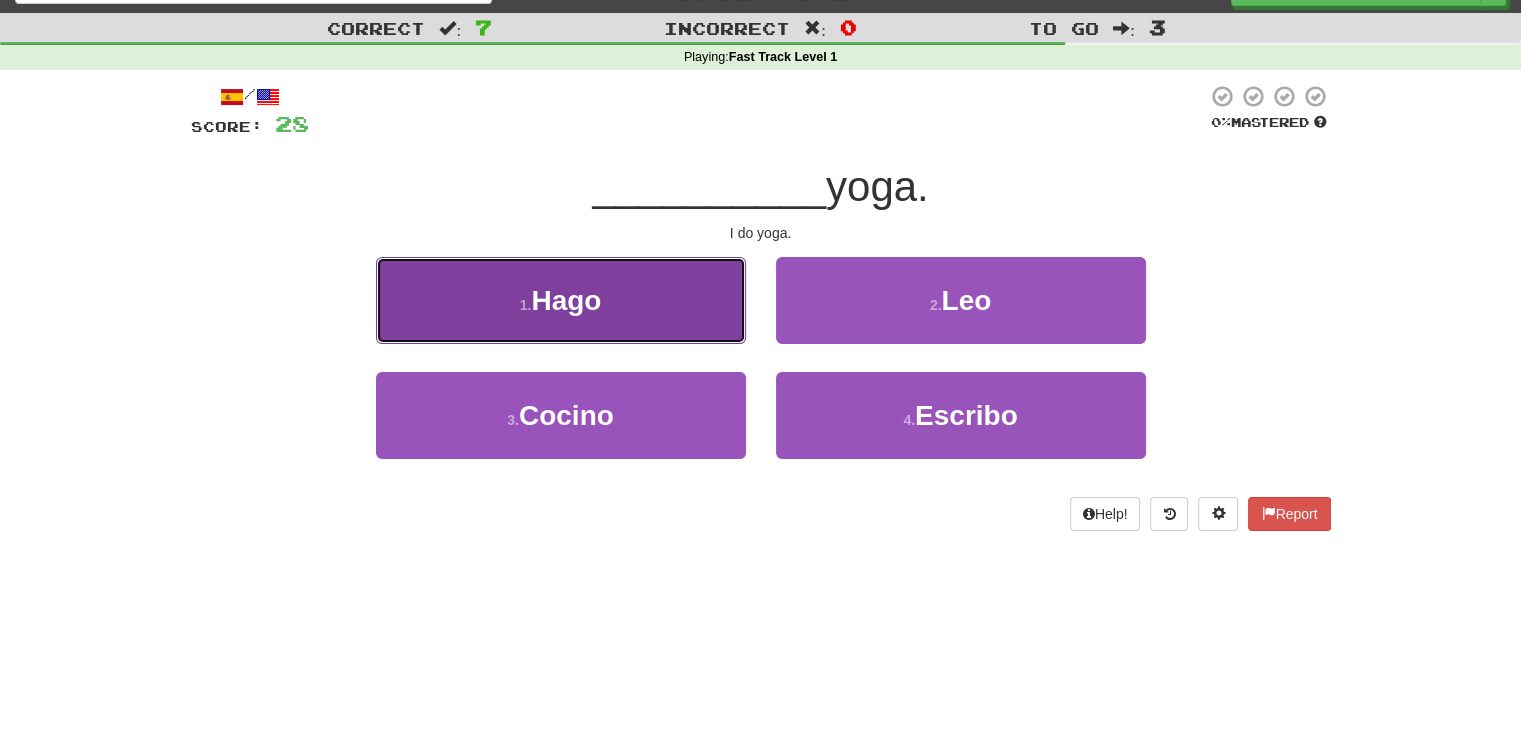 click on "1 .  Hago" at bounding box center (561, 300) 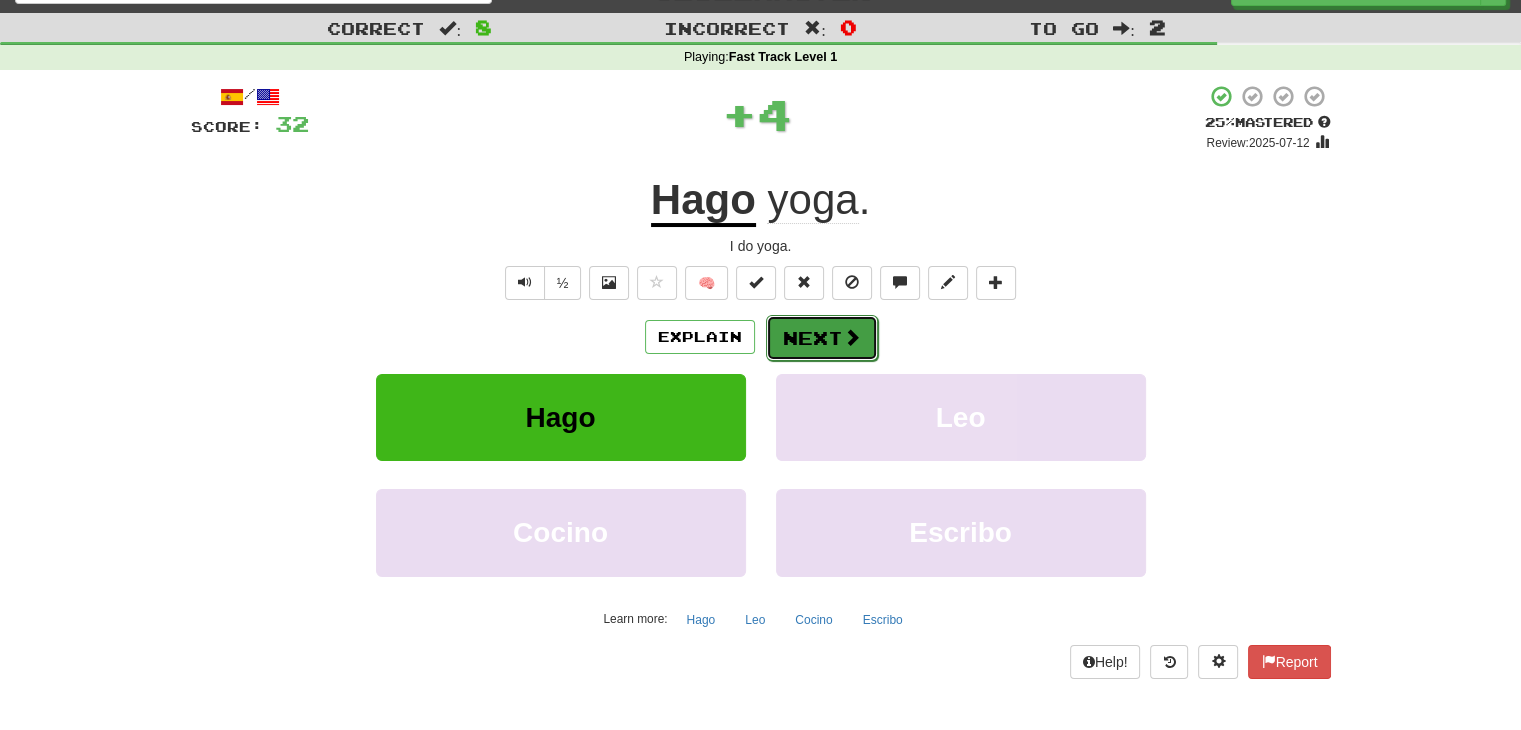 click on "Next" at bounding box center [822, 338] 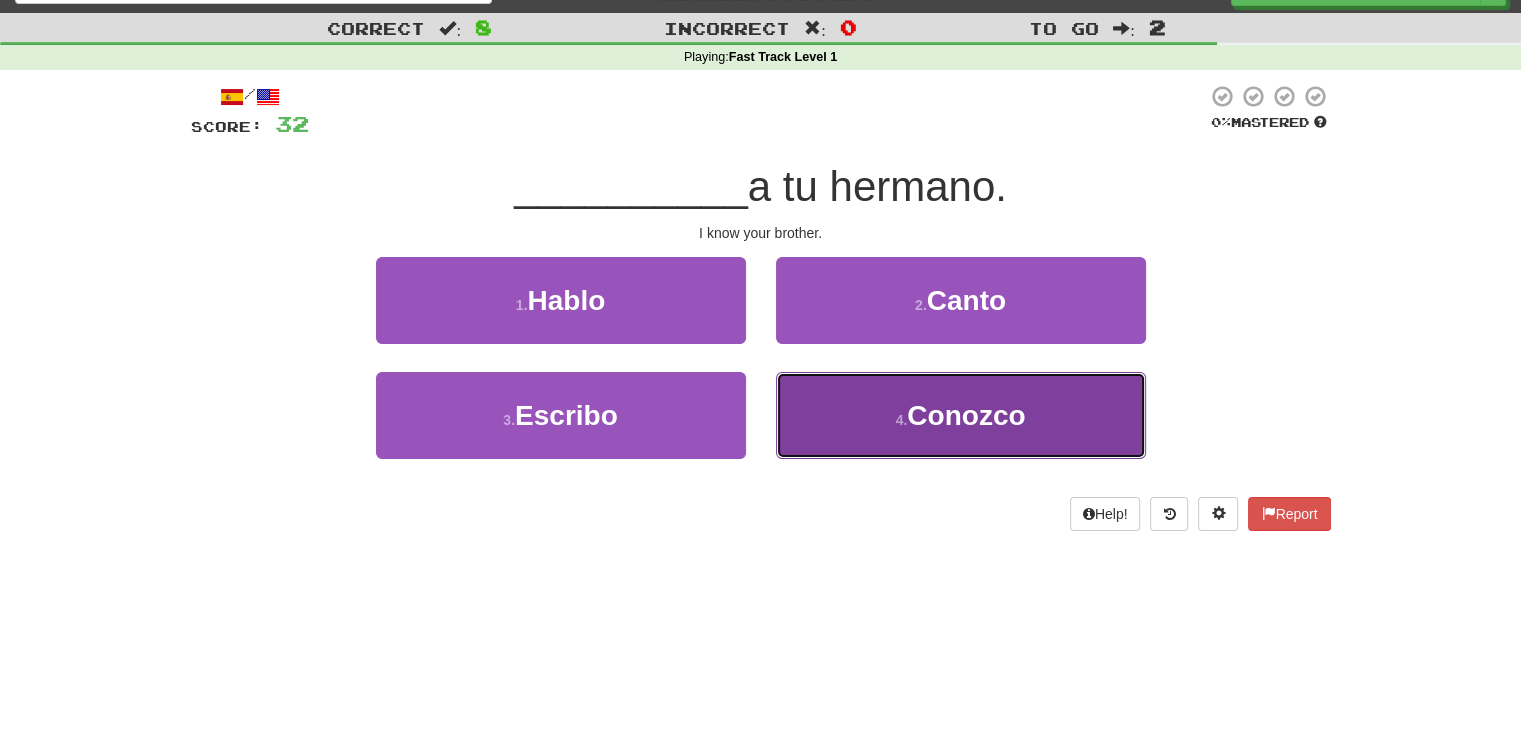 click on "4 .  Conozco" at bounding box center (961, 415) 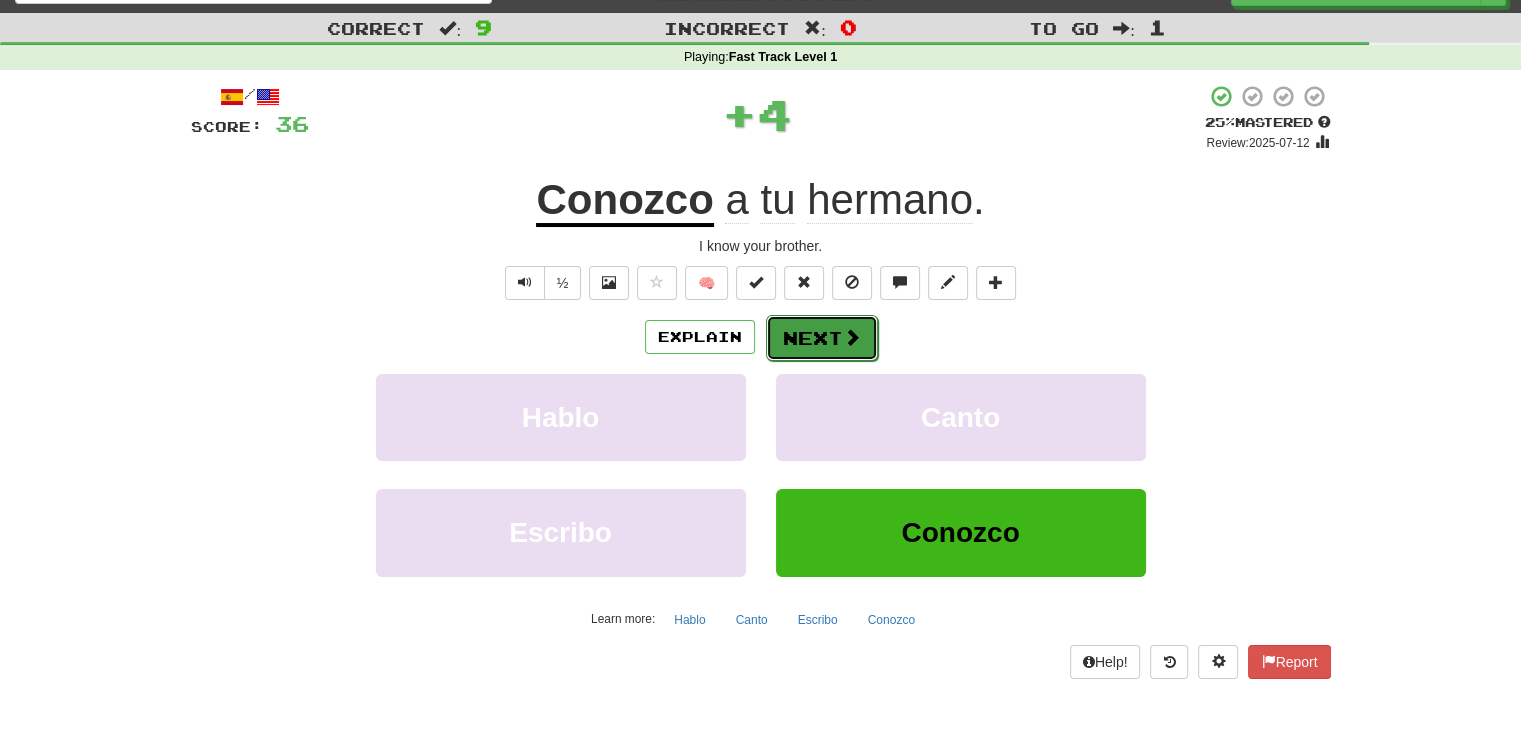click on "Next" at bounding box center [822, 338] 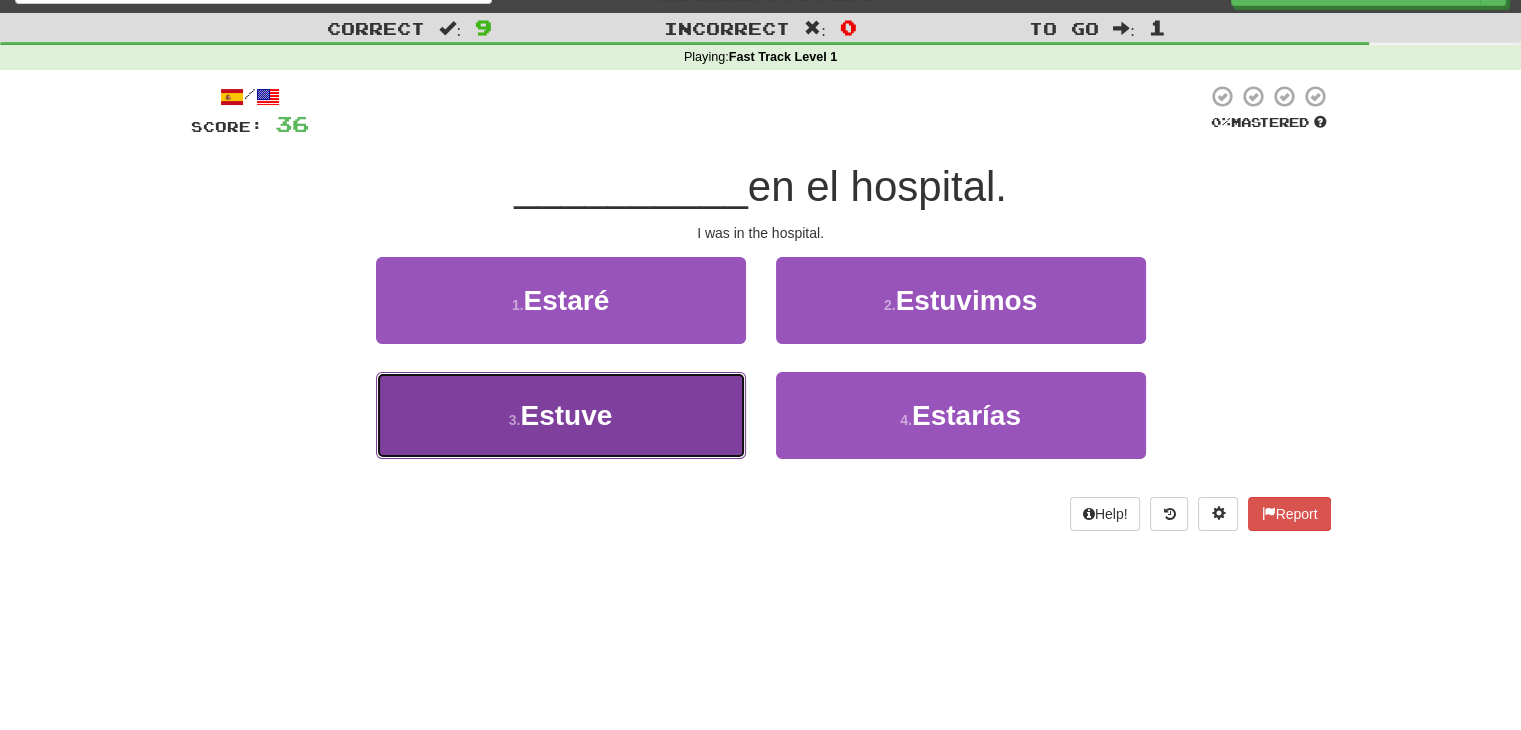 click on "3 .  Estuve" at bounding box center [561, 415] 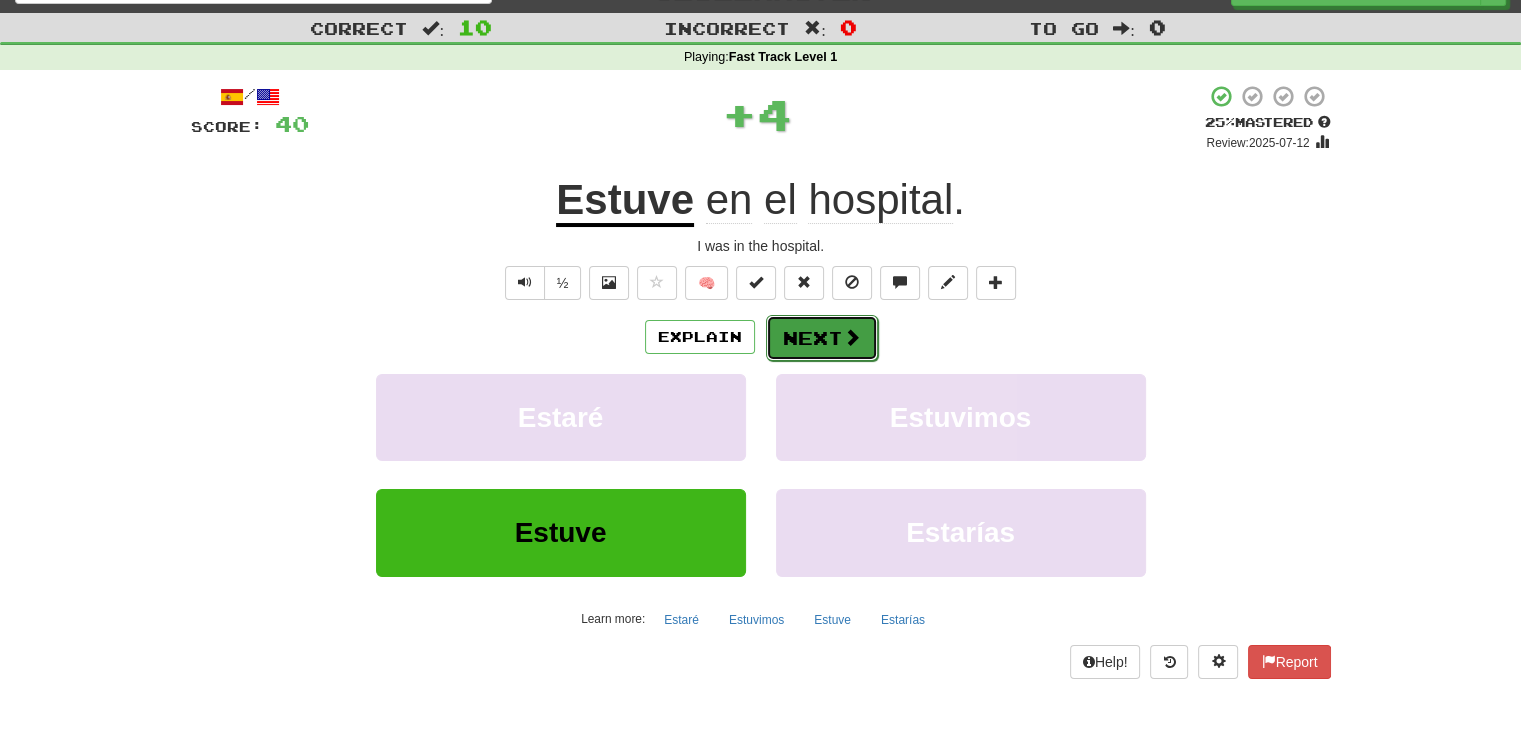 click on "Next" at bounding box center [822, 338] 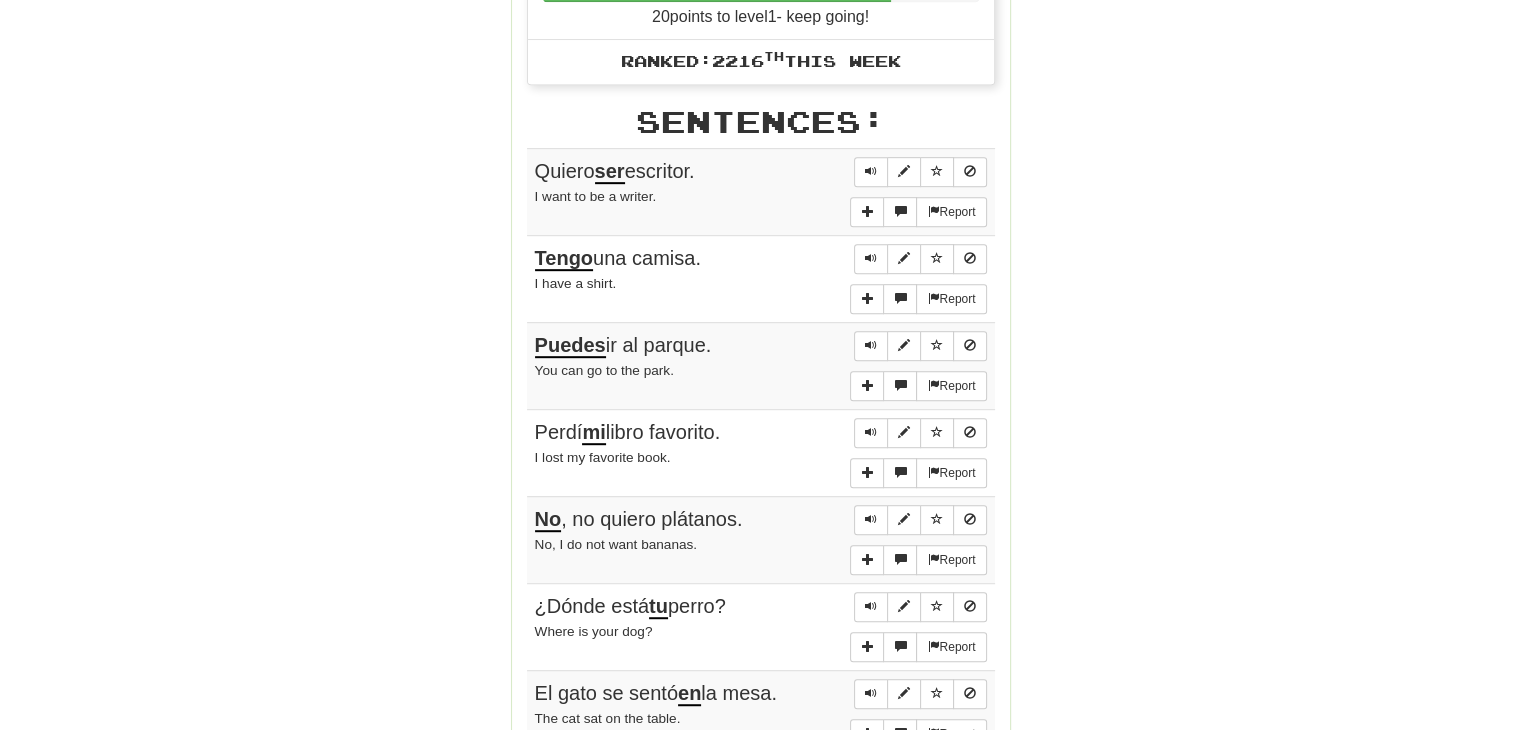 scroll, scrollTop: 1032, scrollLeft: 0, axis: vertical 